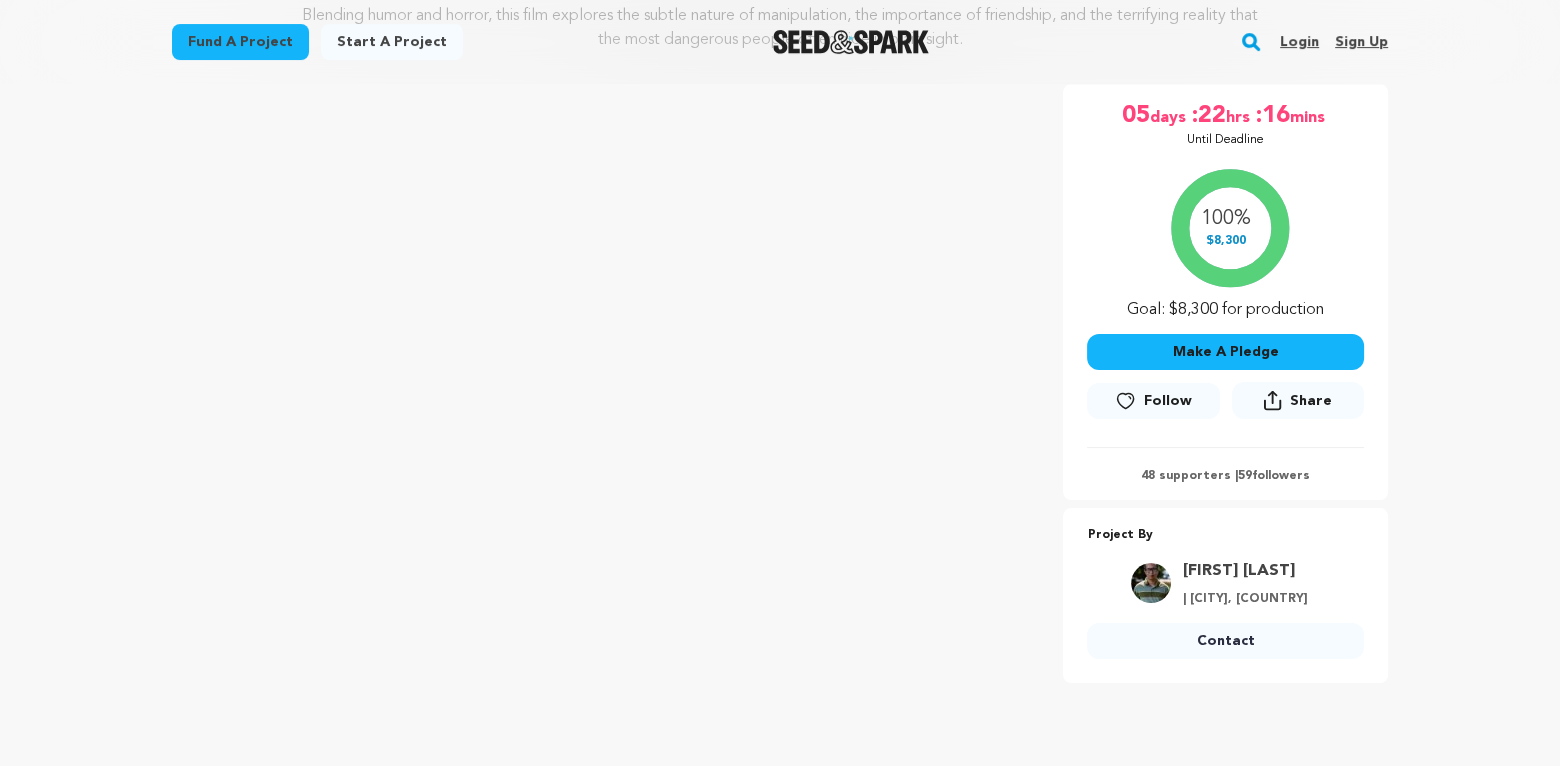 click on "Make A Pledge" at bounding box center [1225, 352] 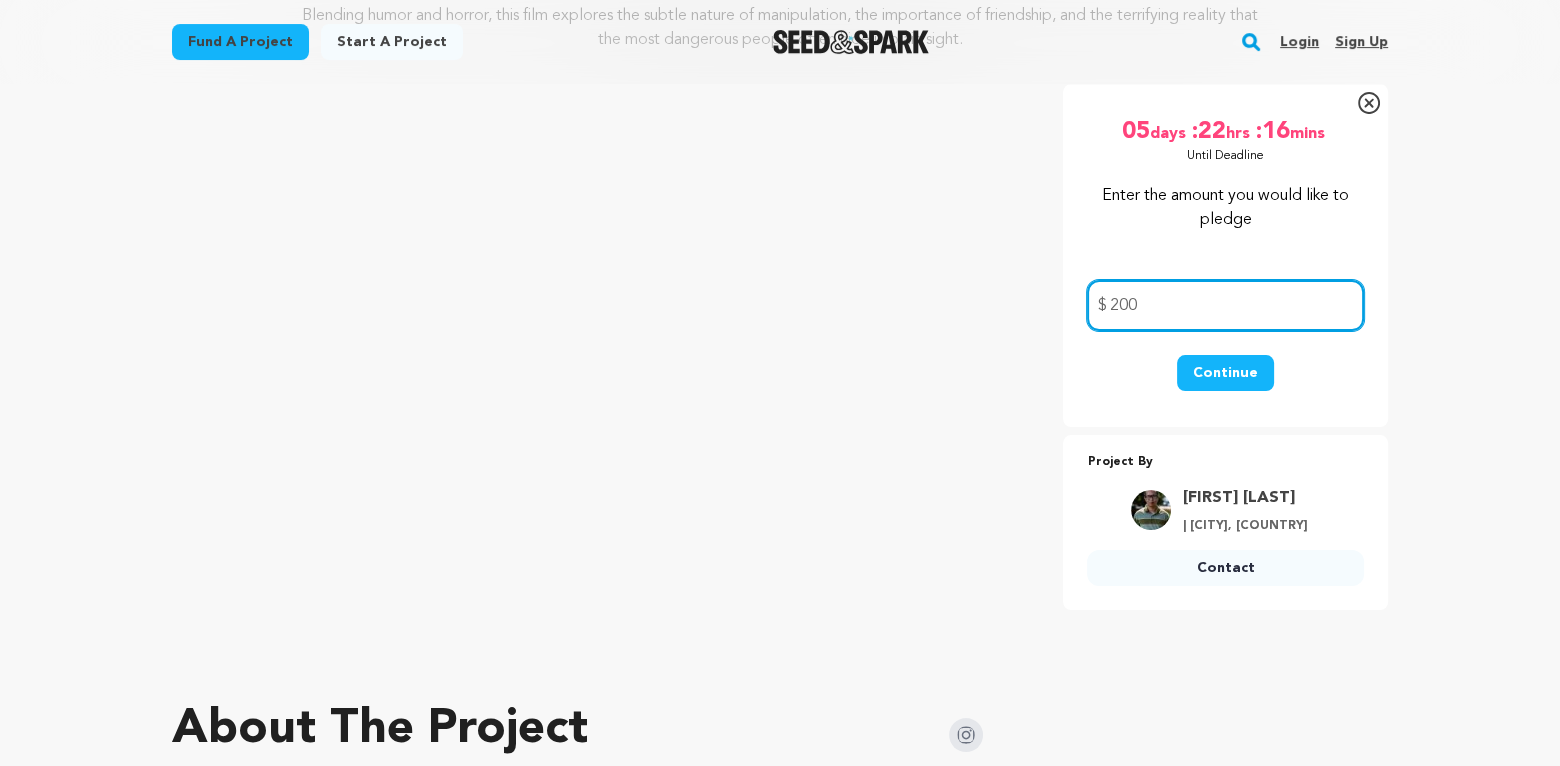 type on "200" 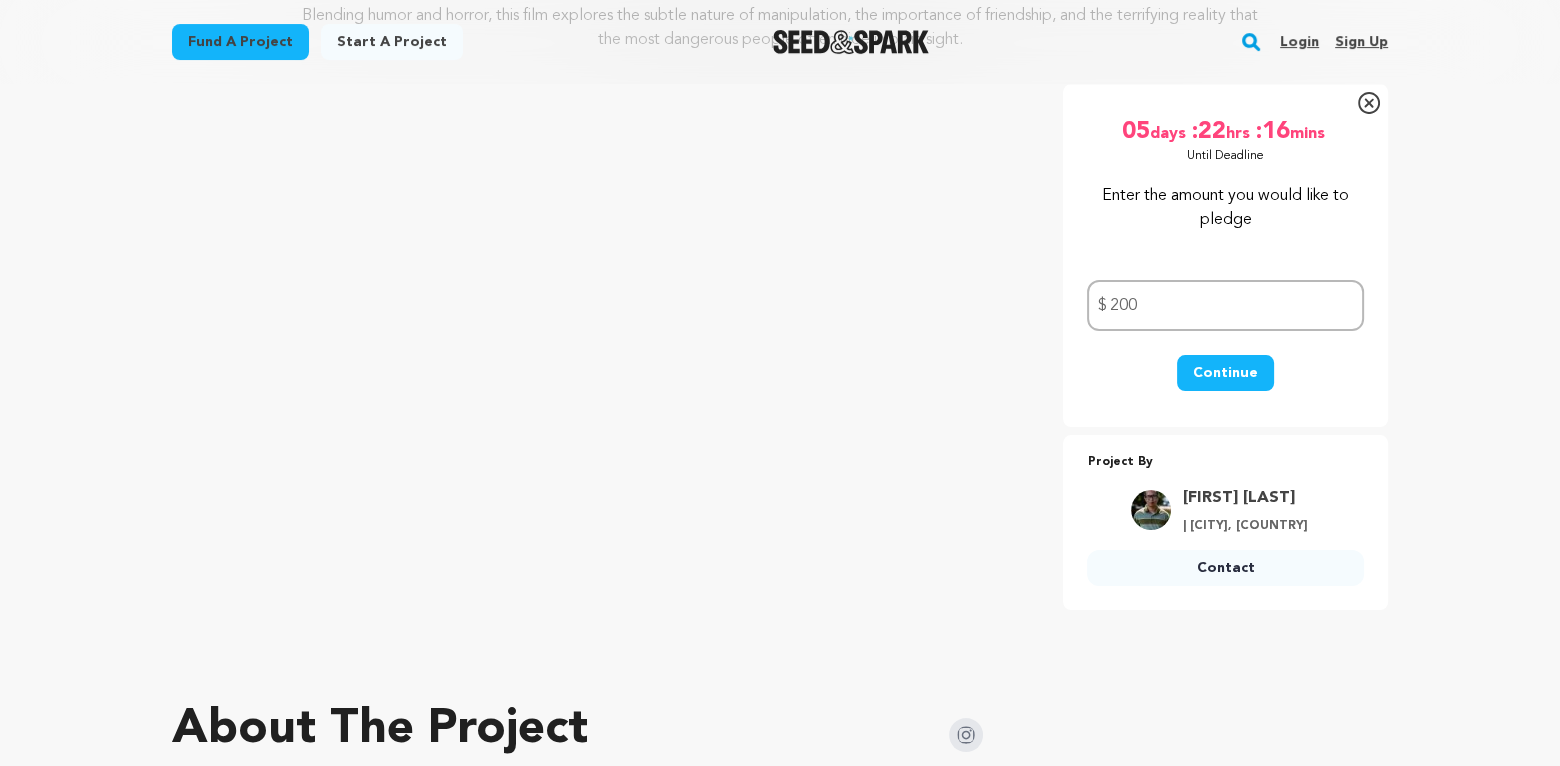 click on "Continue" at bounding box center (1225, 373) 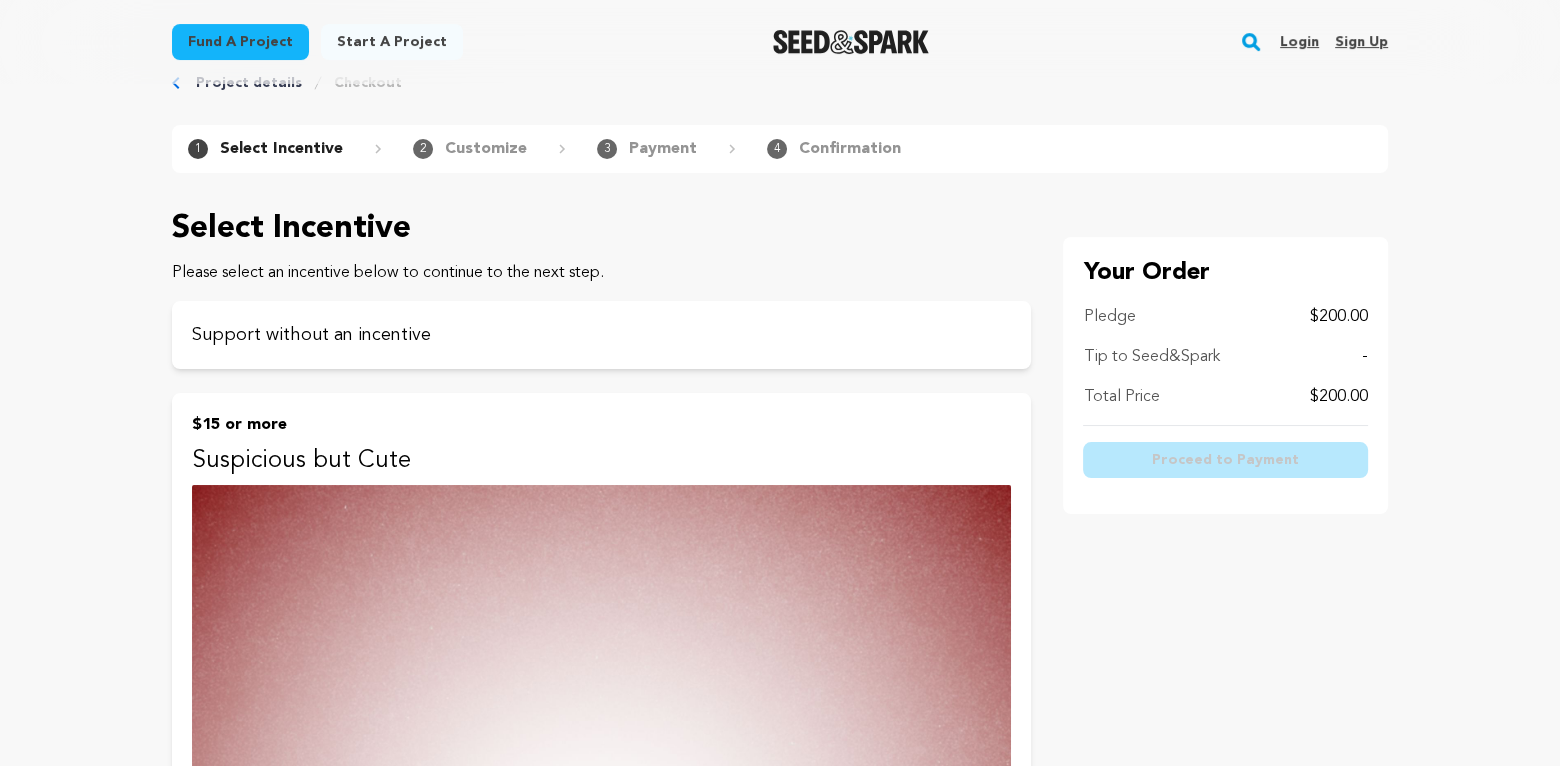 scroll, scrollTop: 0, scrollLeft: 0, axis: both 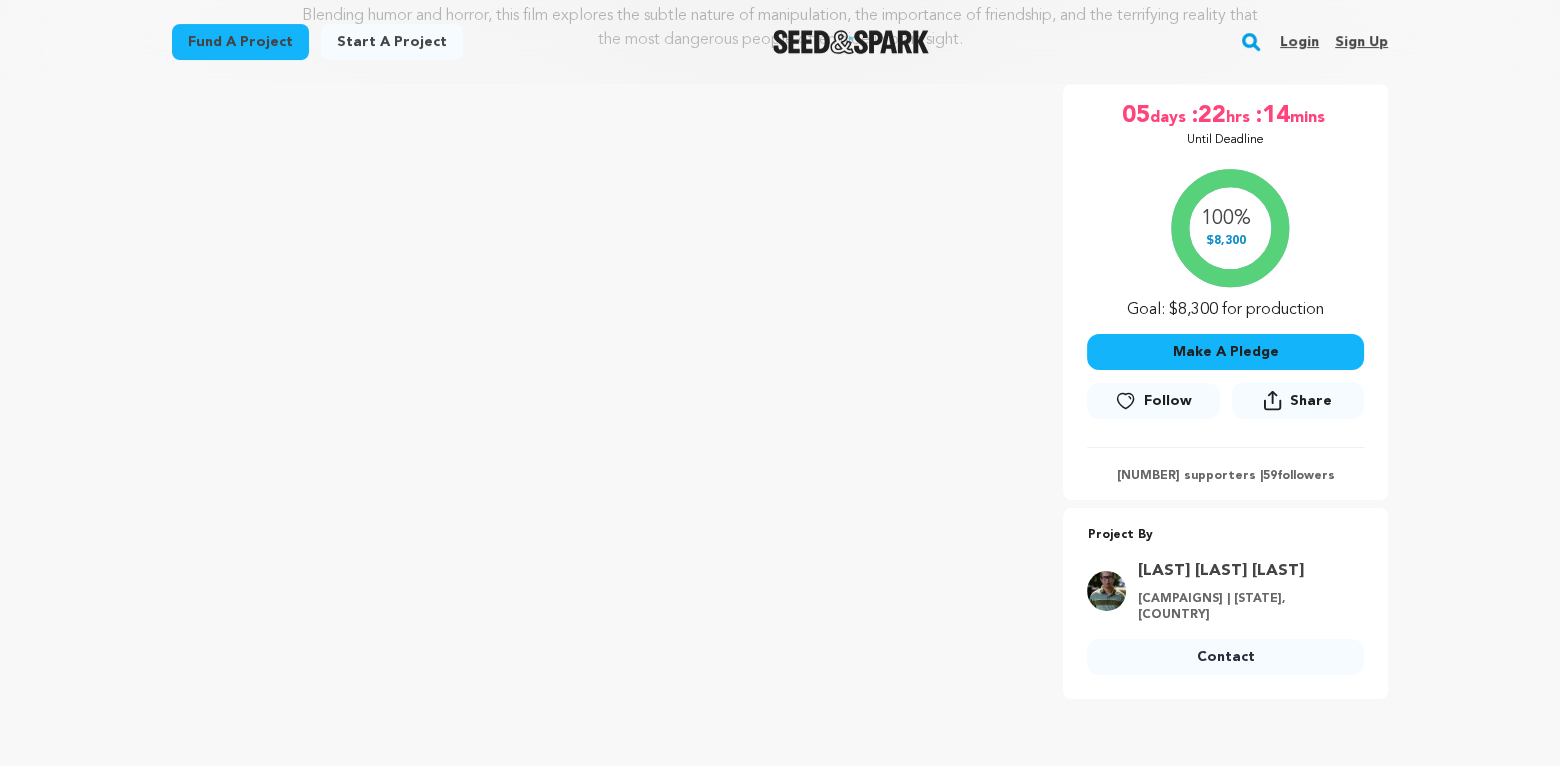 click on "Make A Pledge" at bounding box center [1225, 352] 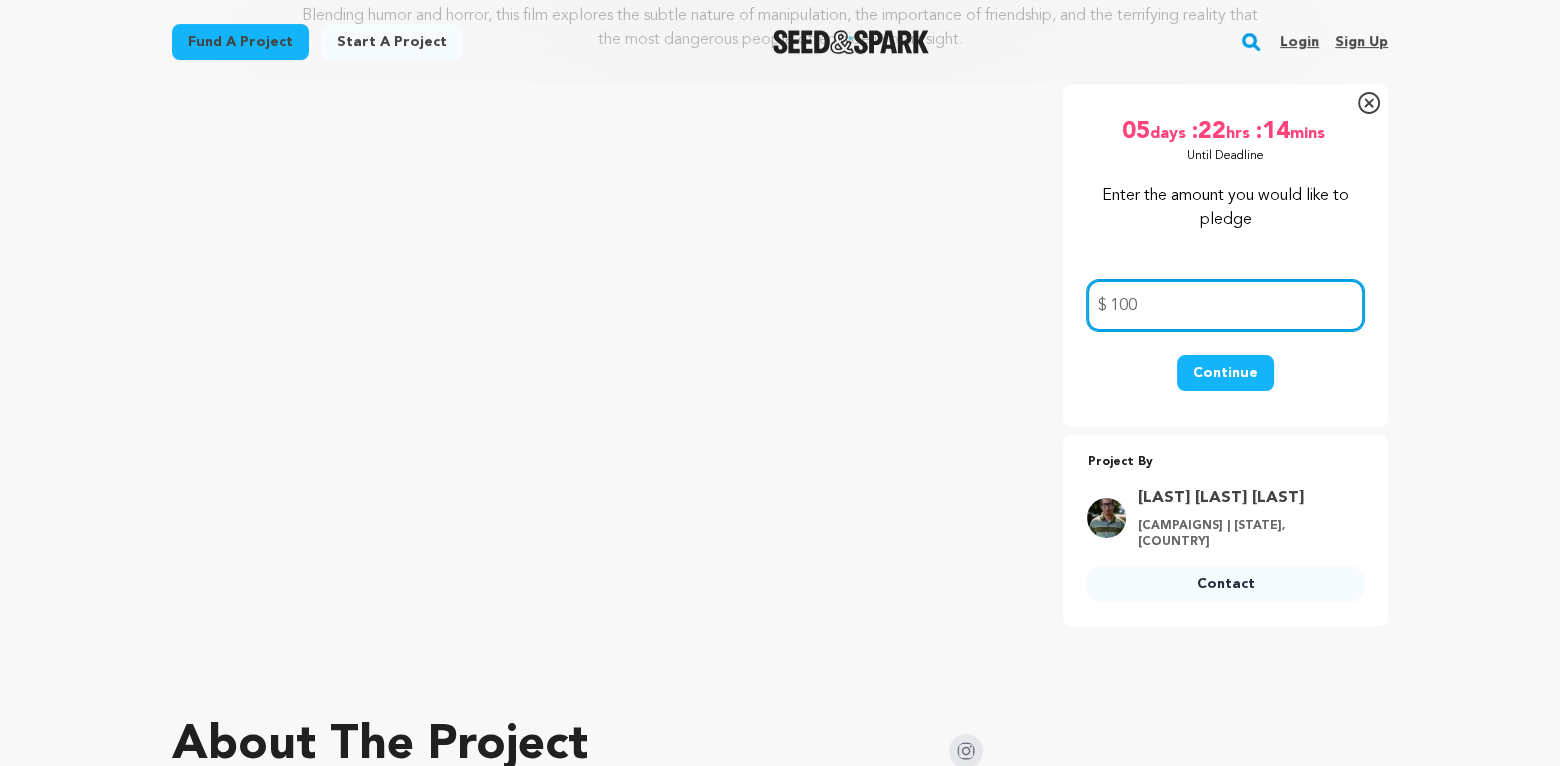 type on "100" 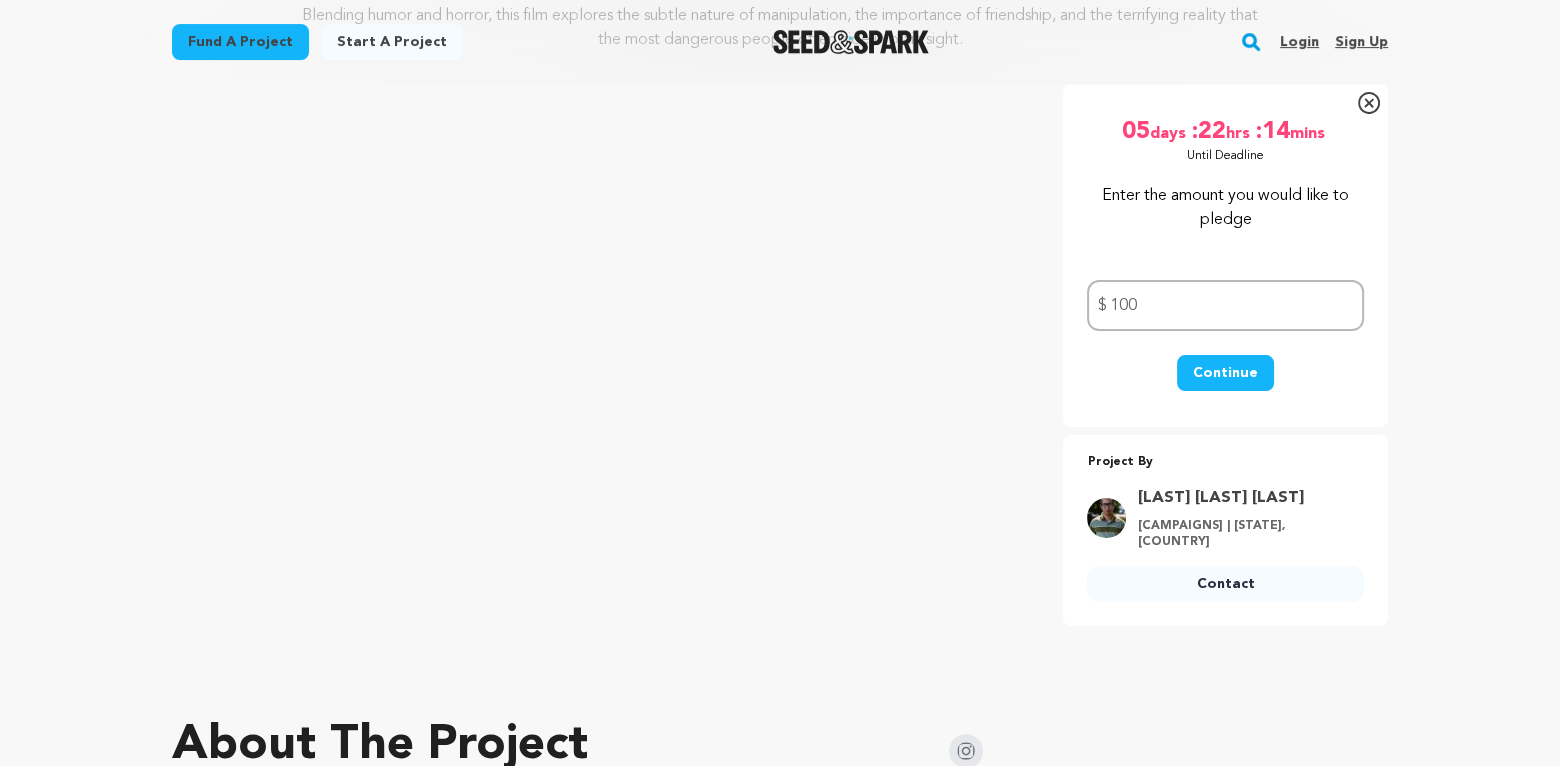 click on "Continue" at bounding box center [1225, 373] 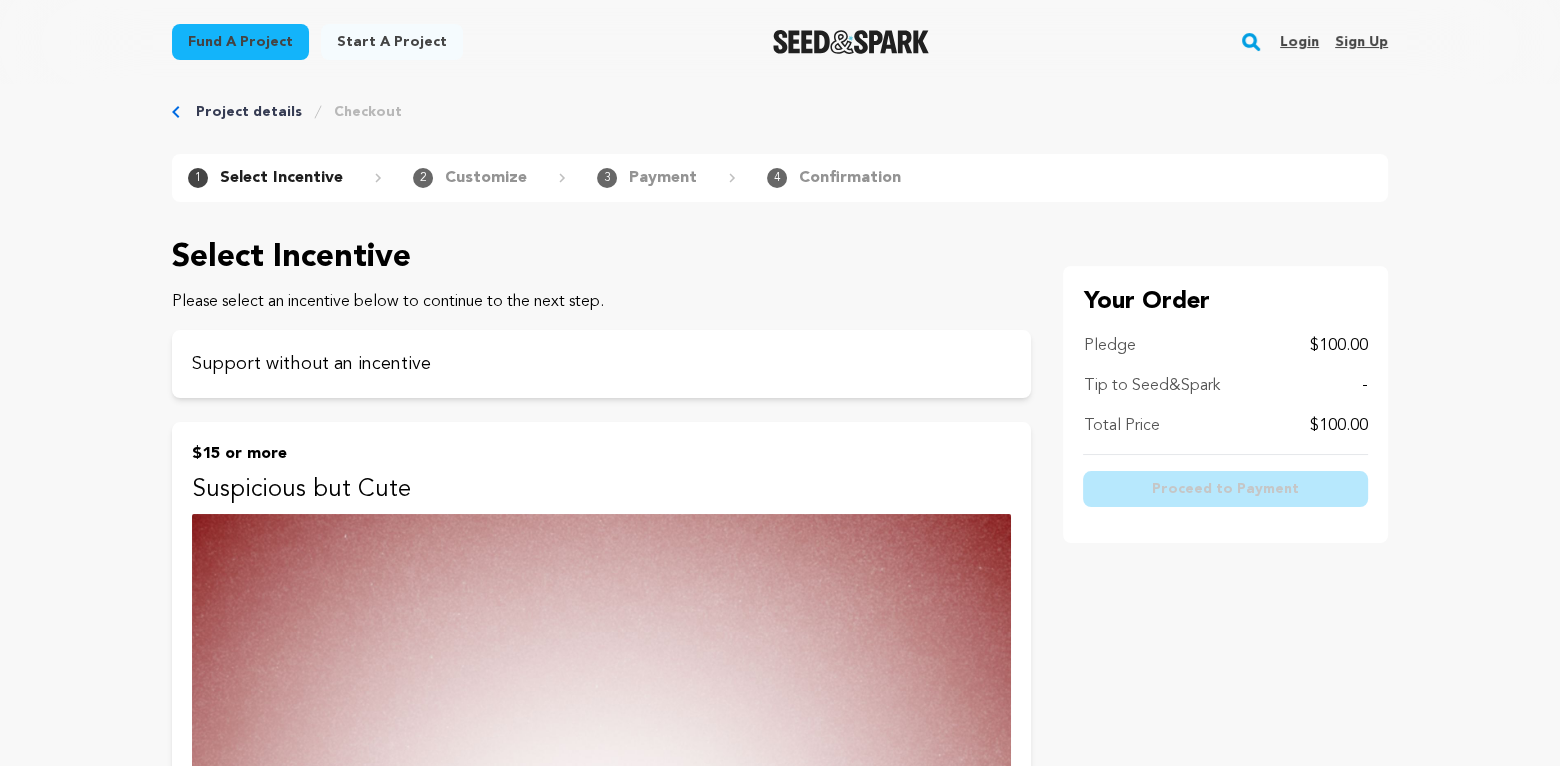 scroll, scrollTop: 0, scrollLeft: 0, axis: both 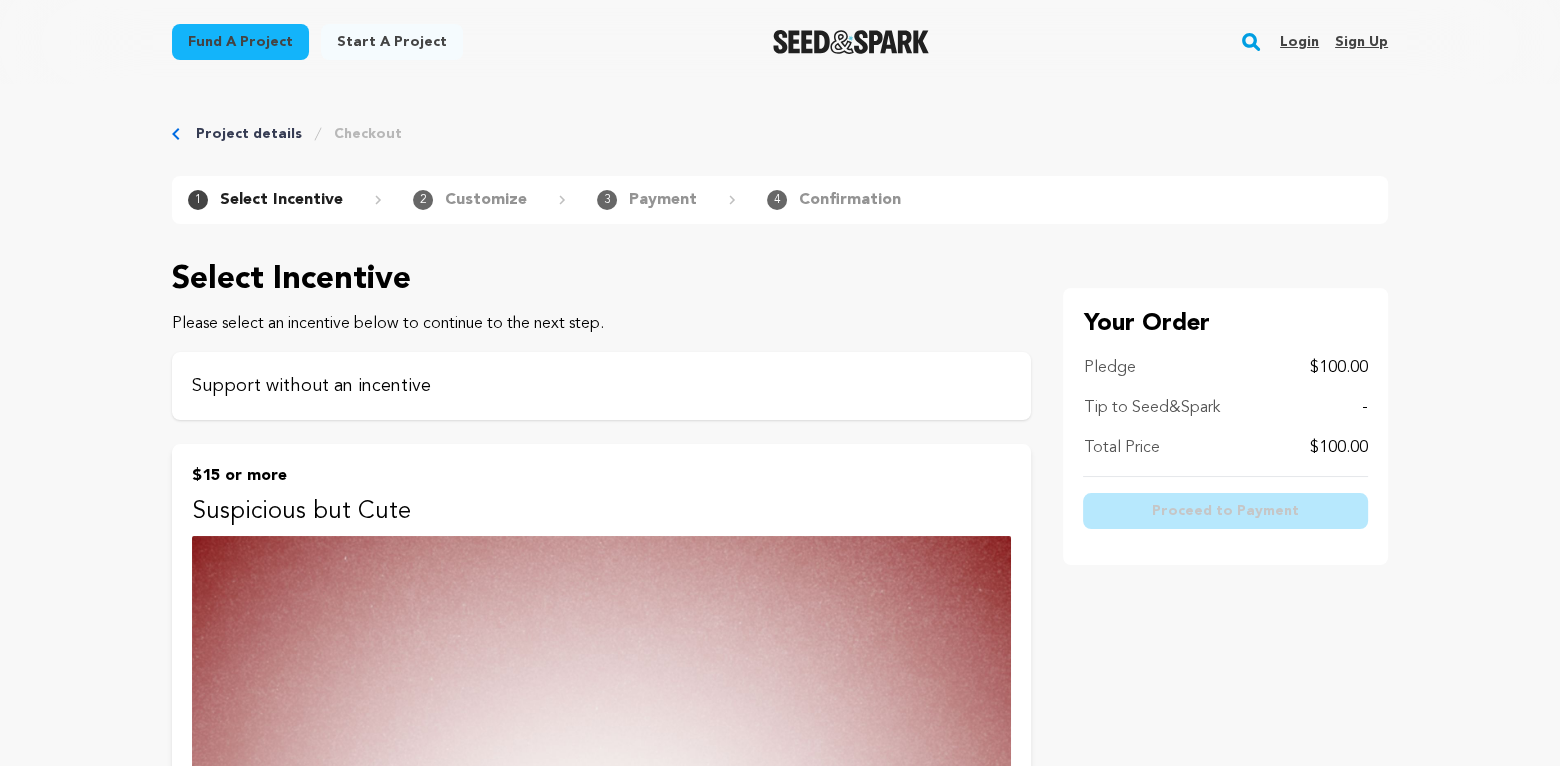 click on "Support without an incentive" at bounding box center [601, 386] 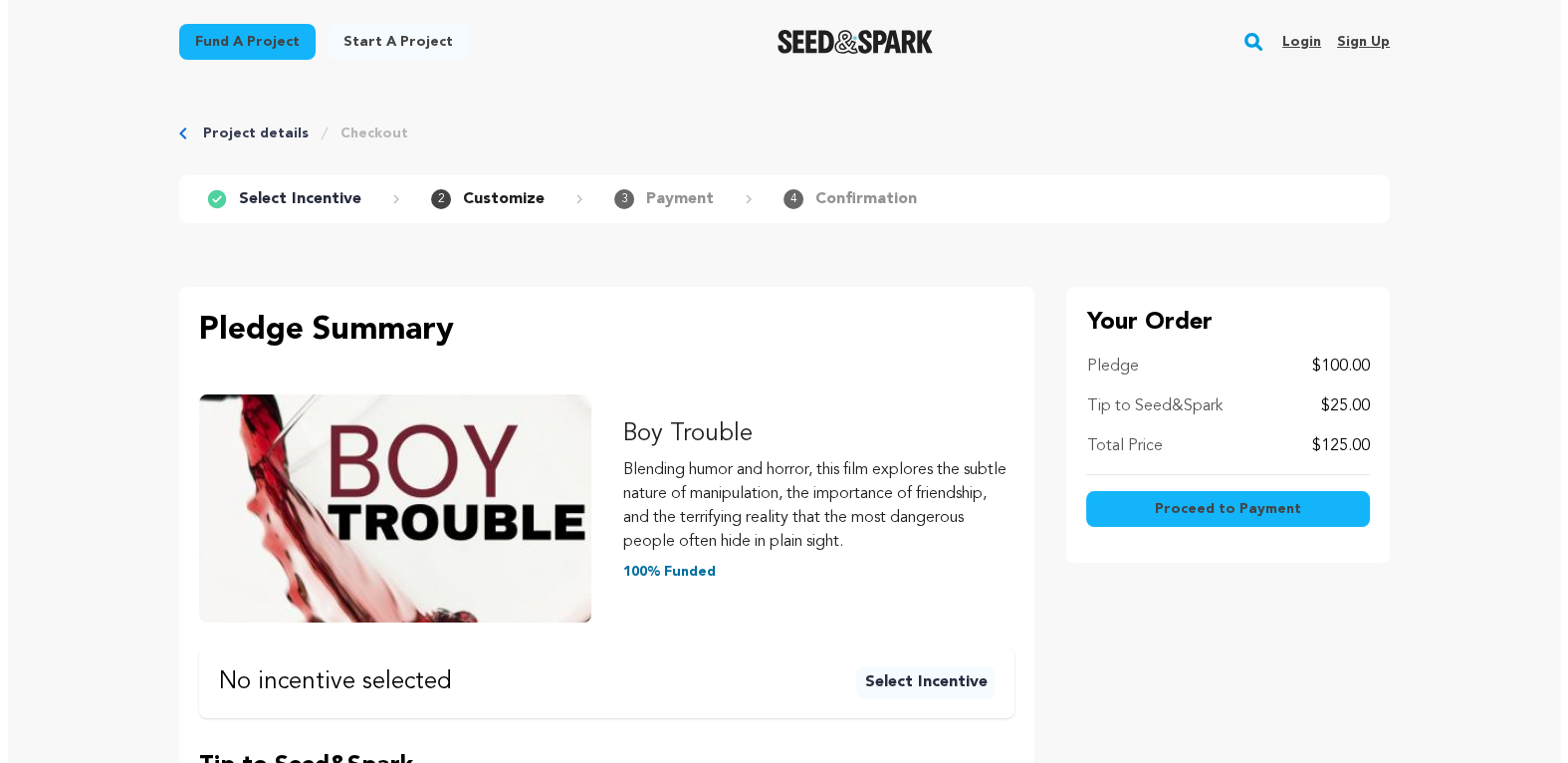 scroll, scrollTop: 0, scrollLeft: 0, axis: both 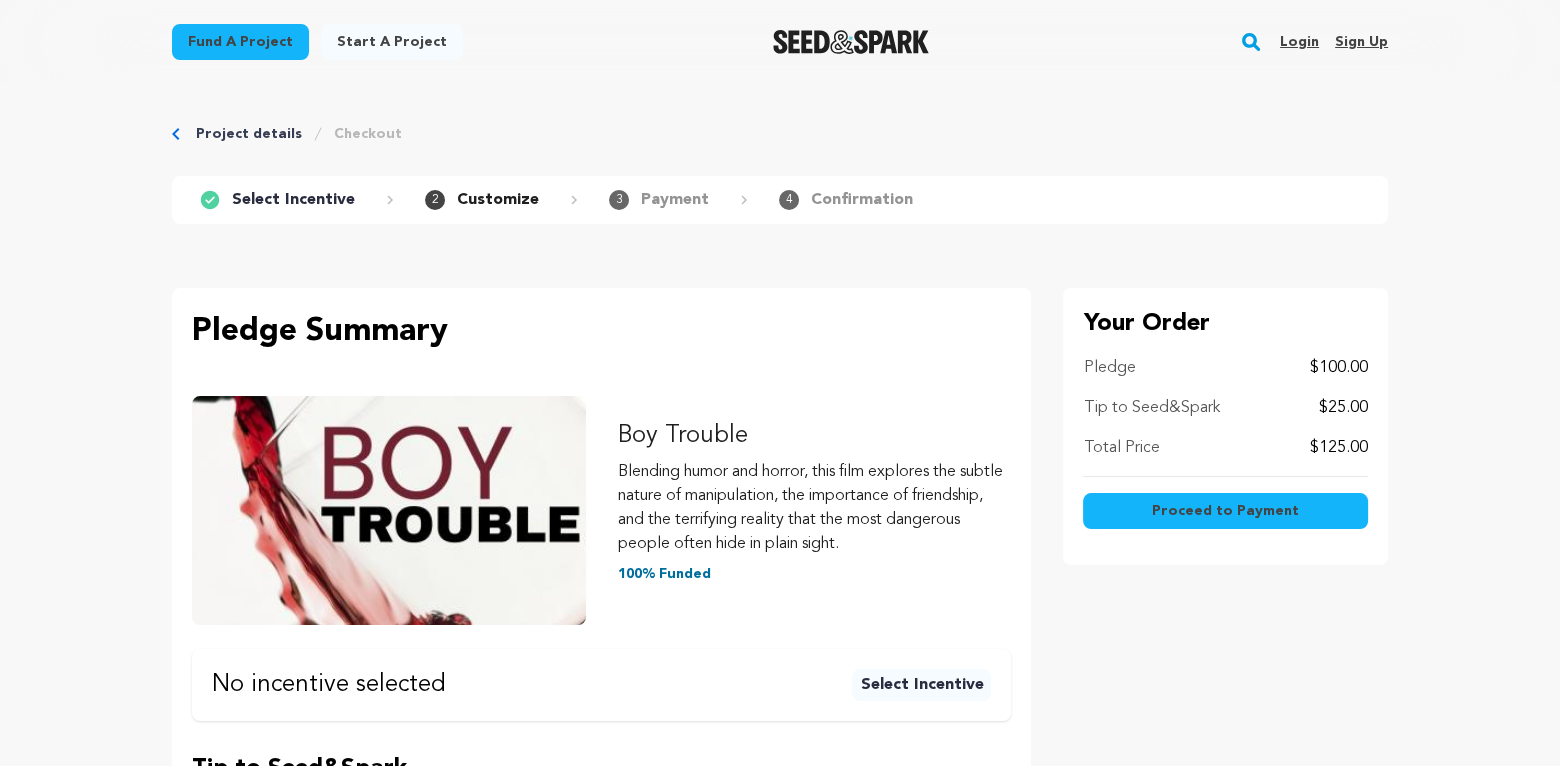 click on "Proceed to Payment" at bounding box center (1225, 511) 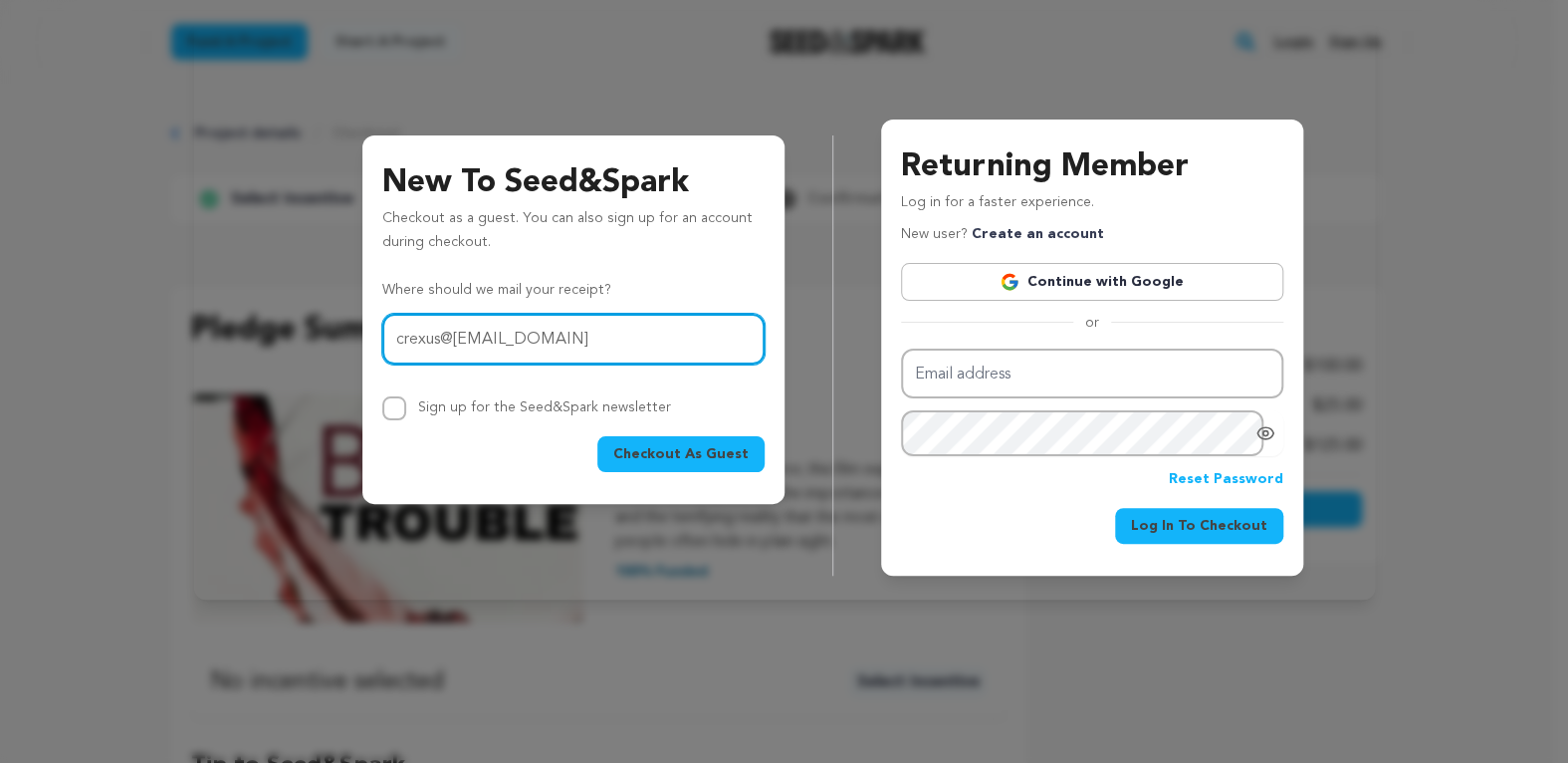 type on "crexus@charter.net" 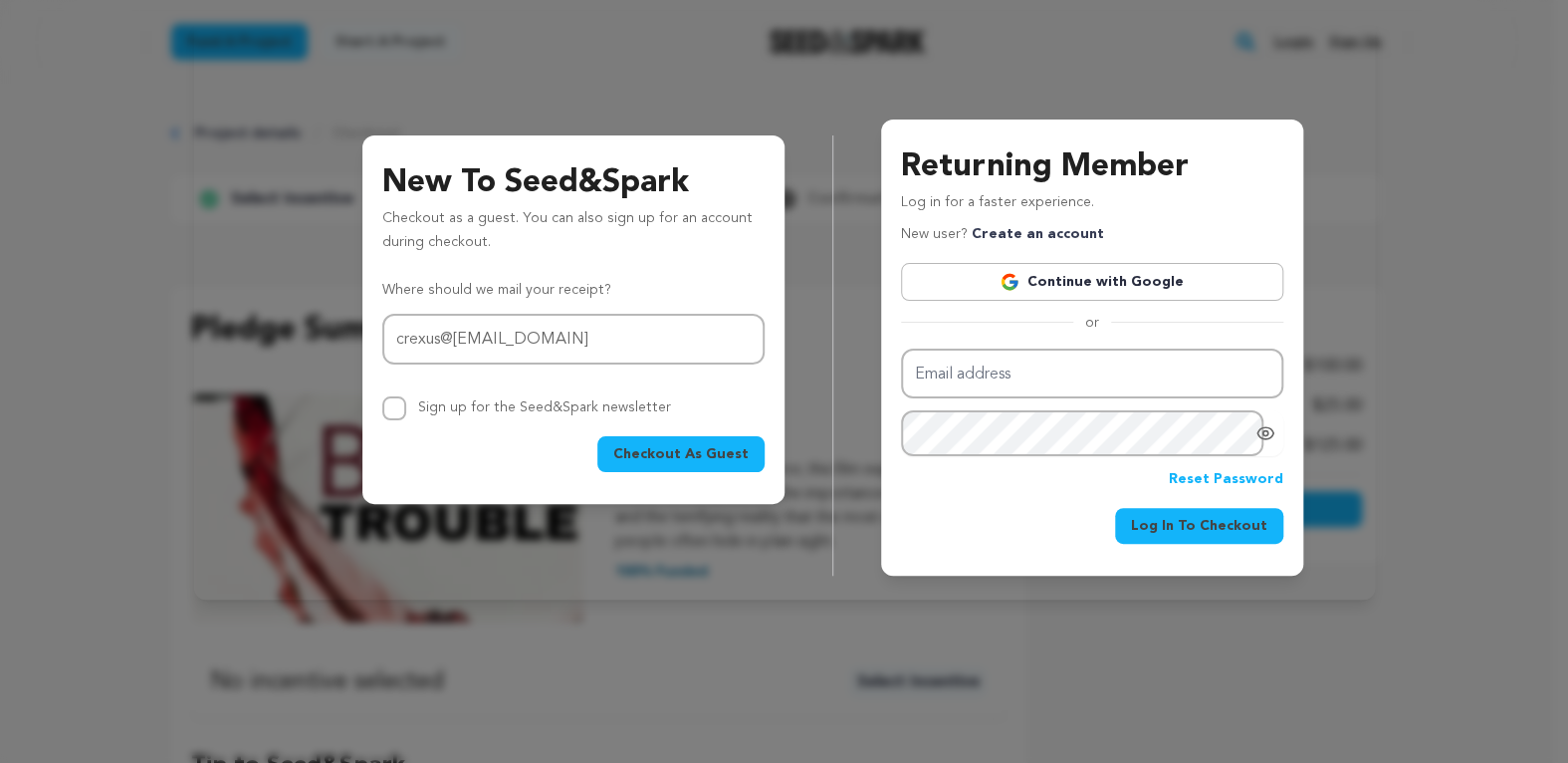 click on "Checkout As Guest" at bounding box center (681, 454) 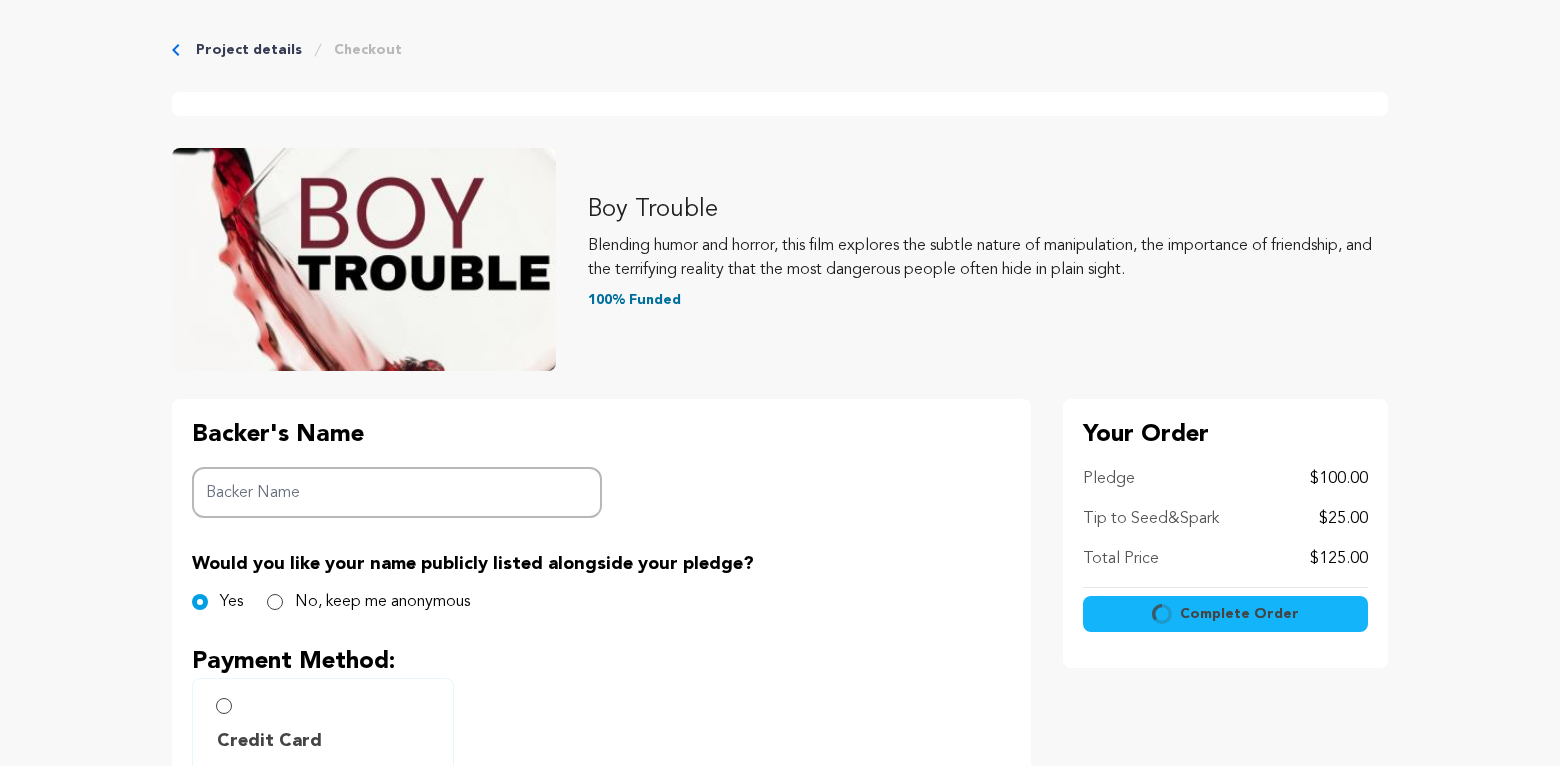 scroll, scrollTop: 0, scrollLeft: 0, axis: both 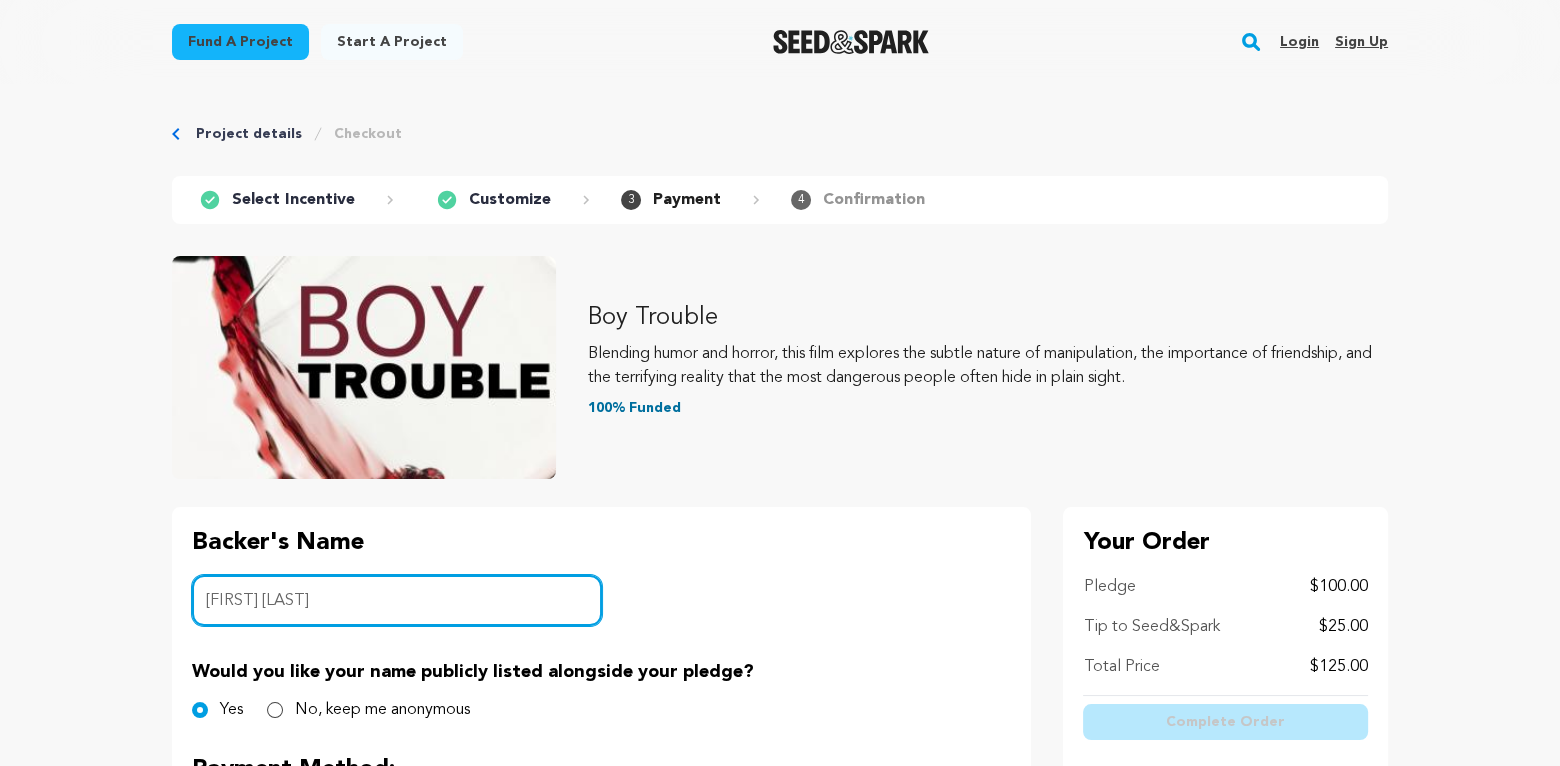type on "Cecilia Rexus" 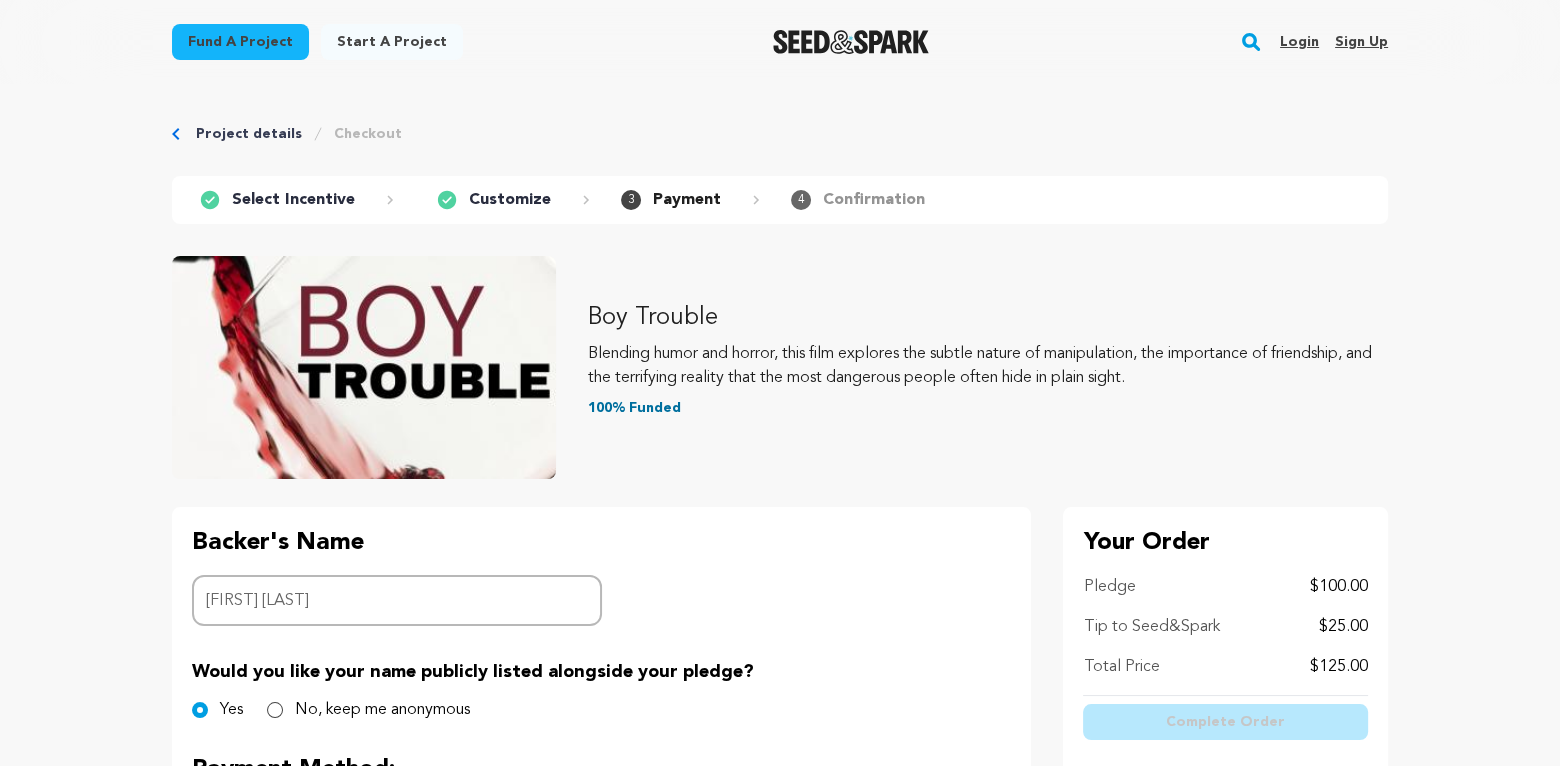 click on "Backer's Name
Backer Name
Cecilia Rexus
Would you like your name publicly listed alongside your pledge?
Yes
No, keep me anonymous
Payment Method:" at bounding box center [601, 887] 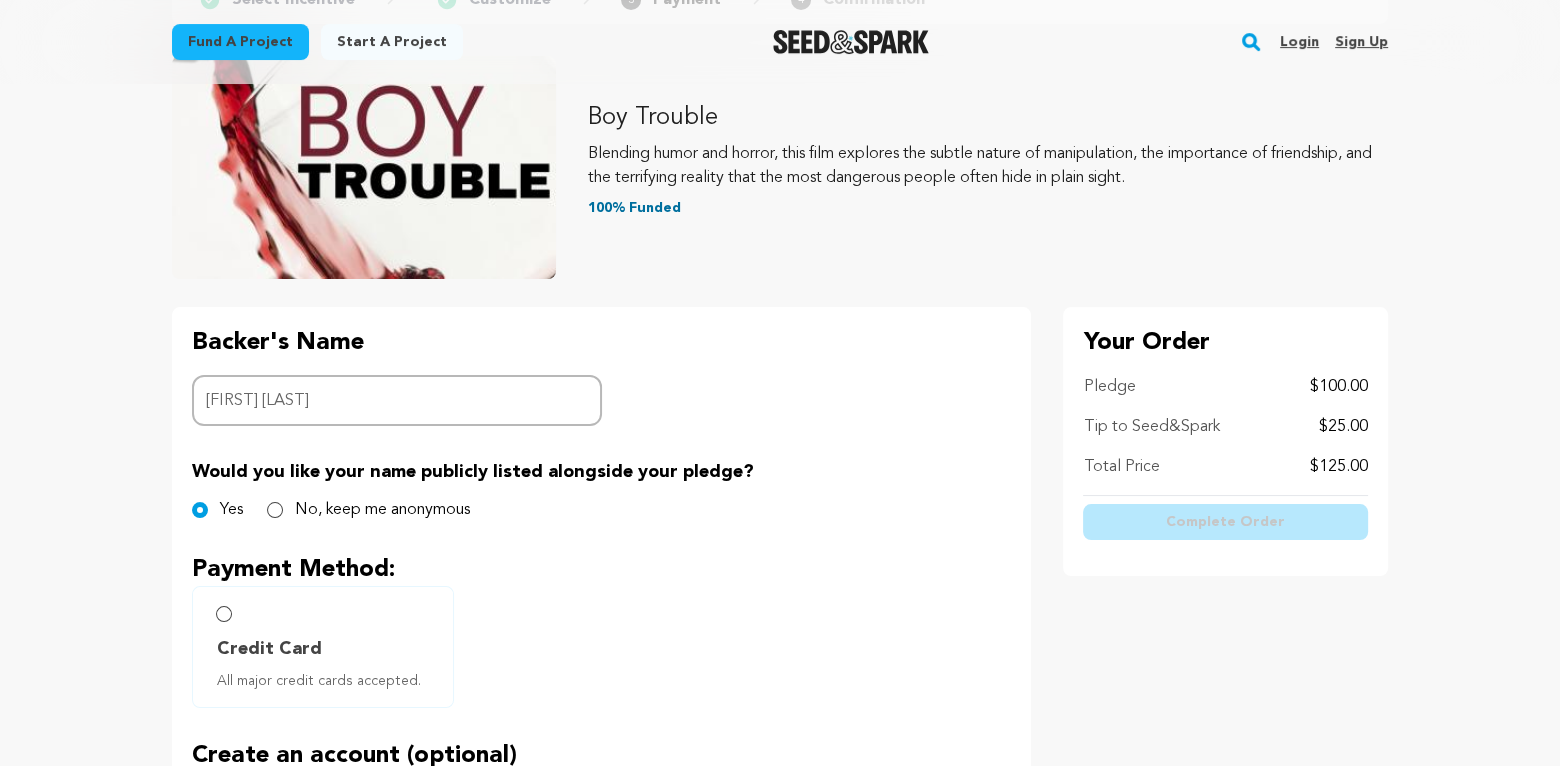 scroll, scrollTop: 400, scrollLeft: 0, axis: vertical 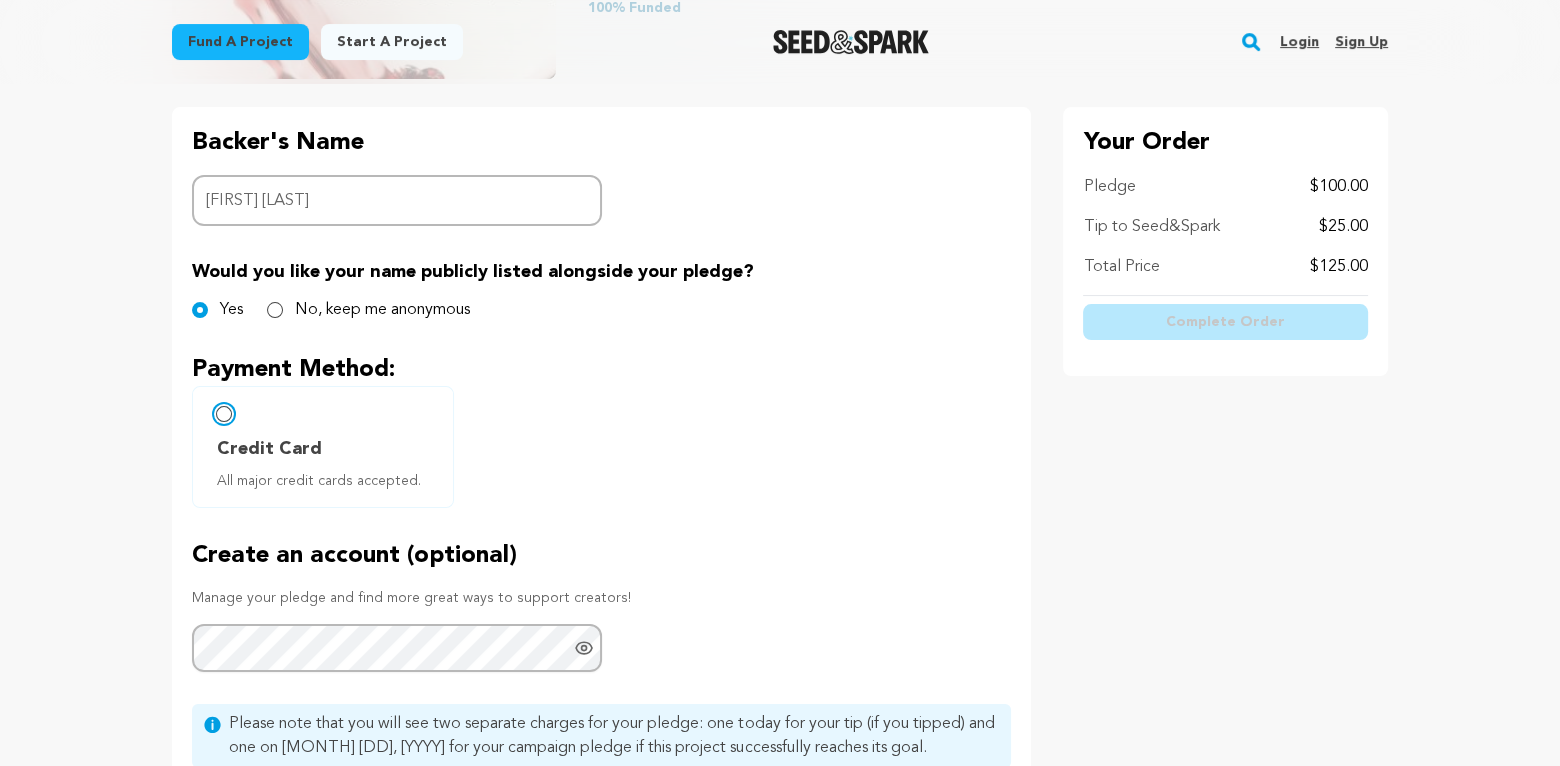 click on "Credit Card
All major credit cards accepted." at bounding box center [224, 414] 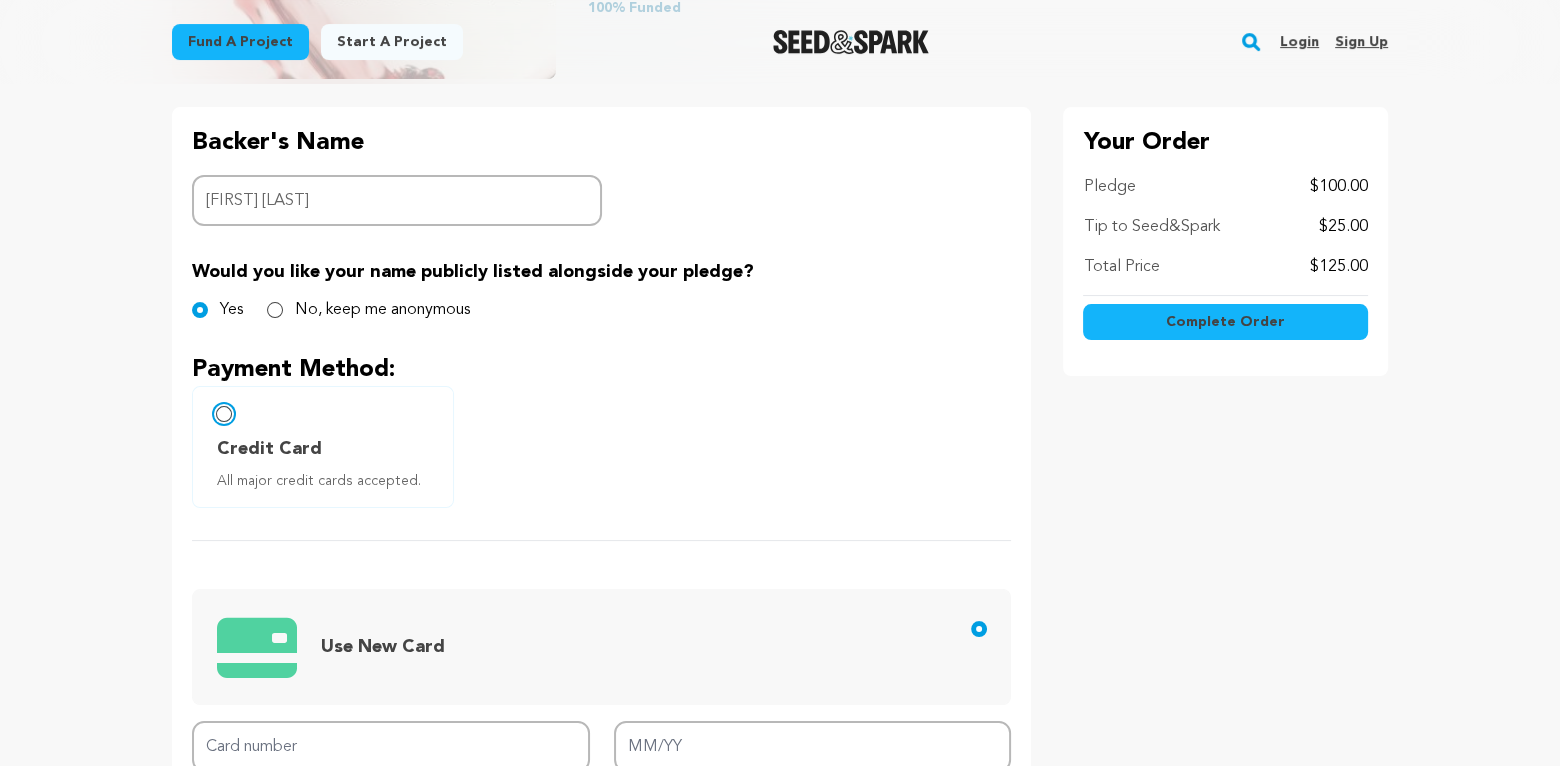 scroll, scrollTop: 700, scrollLeft: 0, axis: vertical 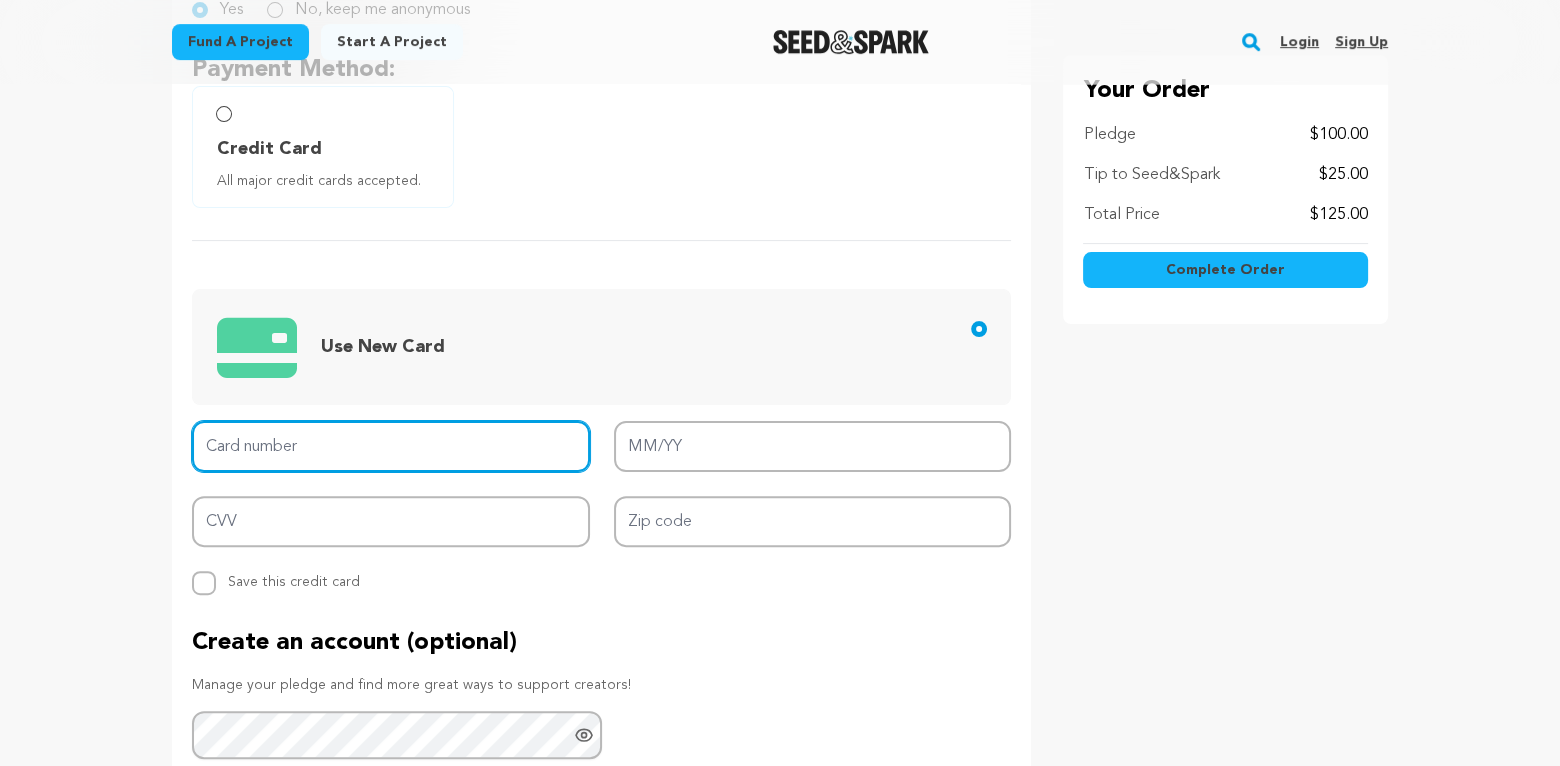 click on "Card number" at bounding box center (391, 446) 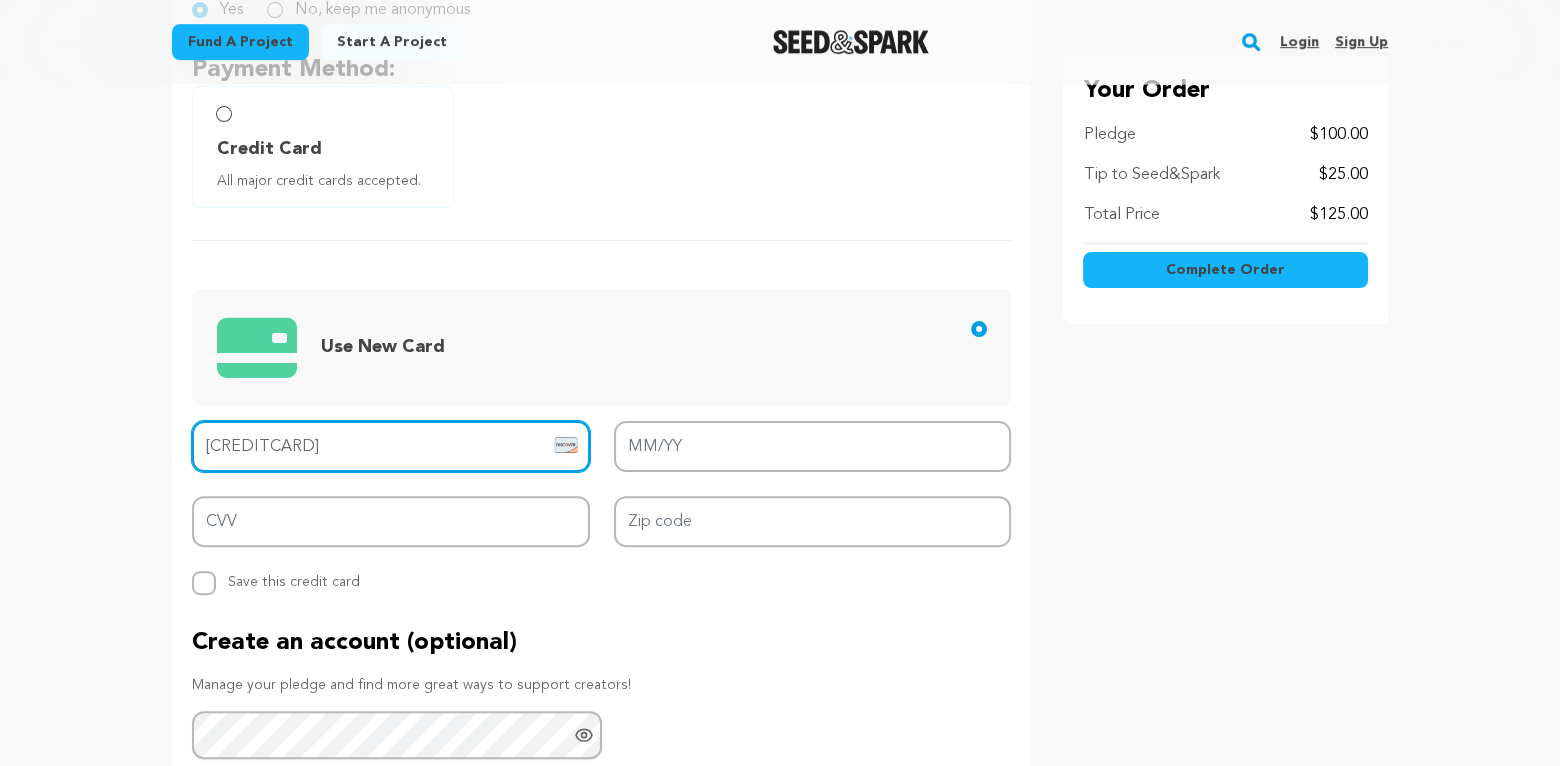 type on "6011 0002 3285 4525" 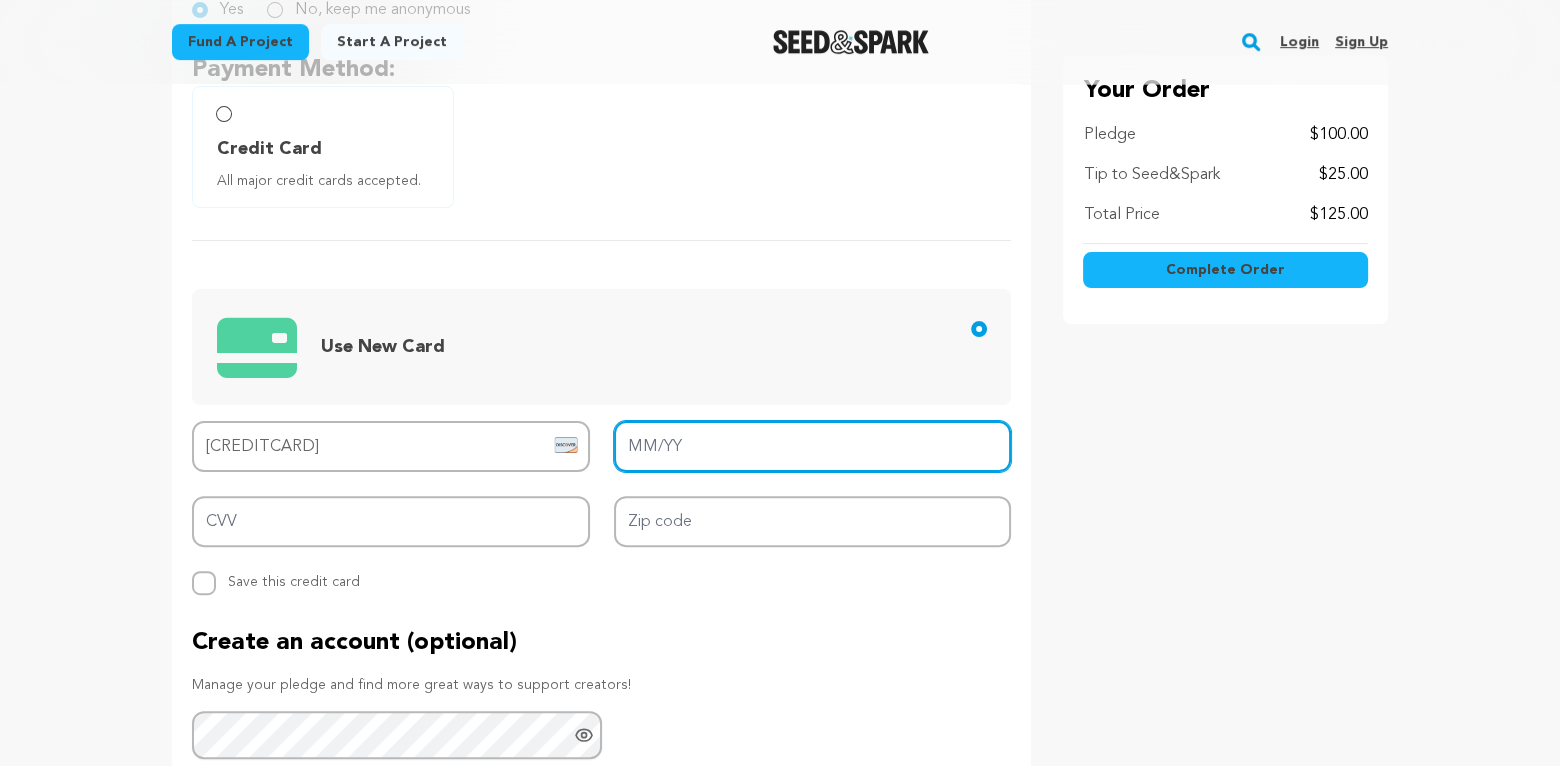 click on "MM/YY" at bounding box center [813, 446] 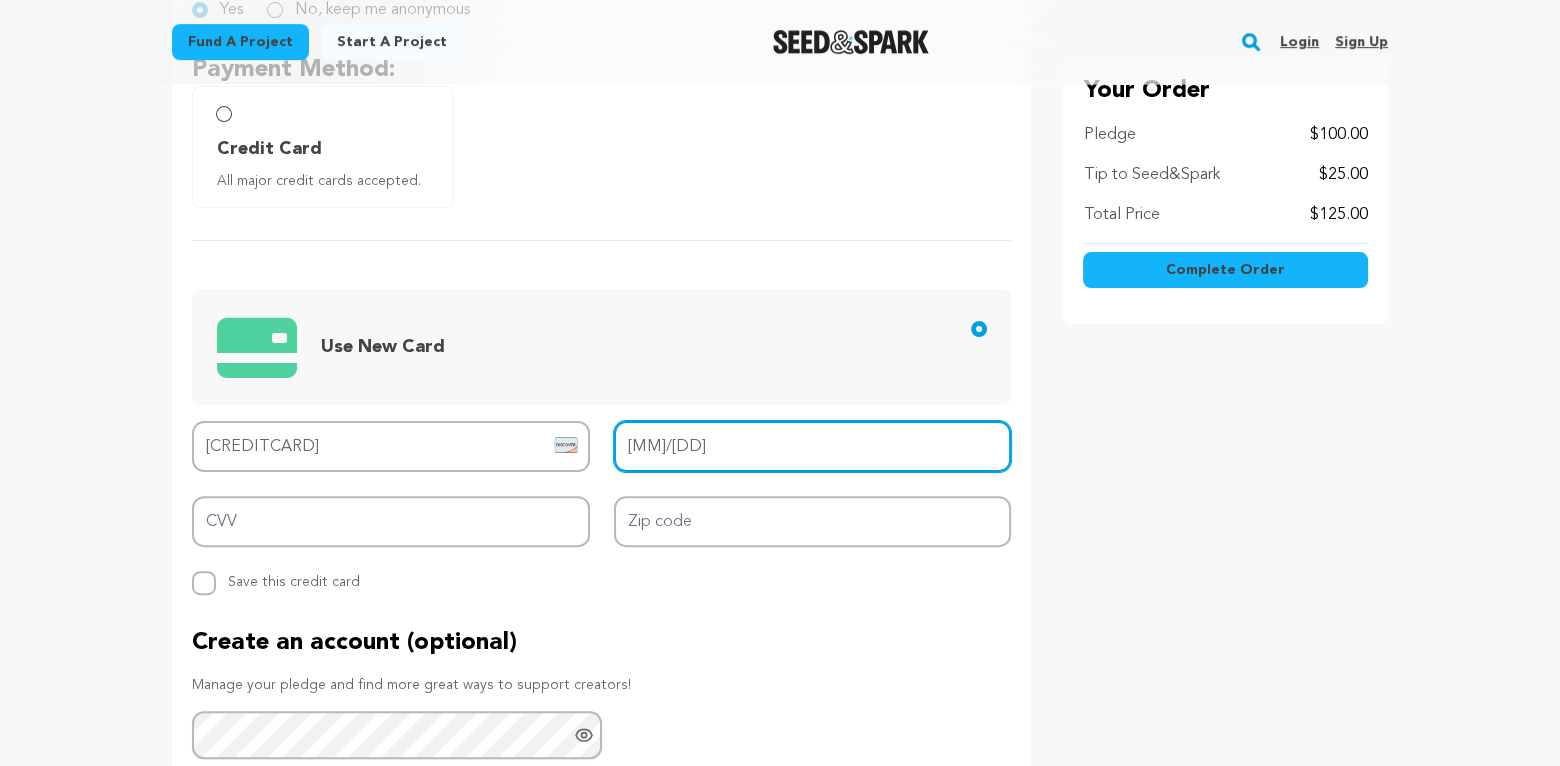 type on "09/26" 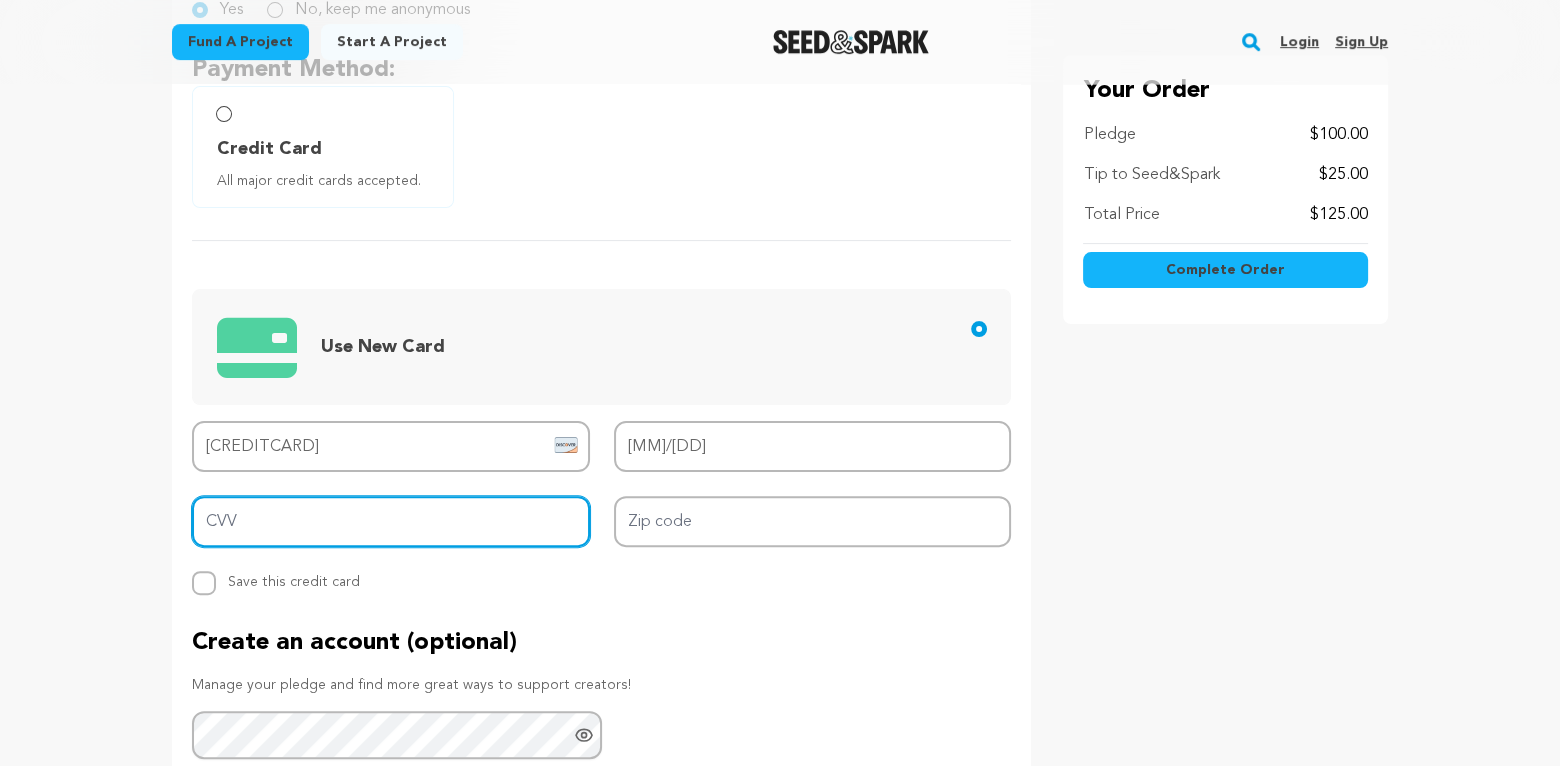 click on "CVV" at bounding box center [391, 521] 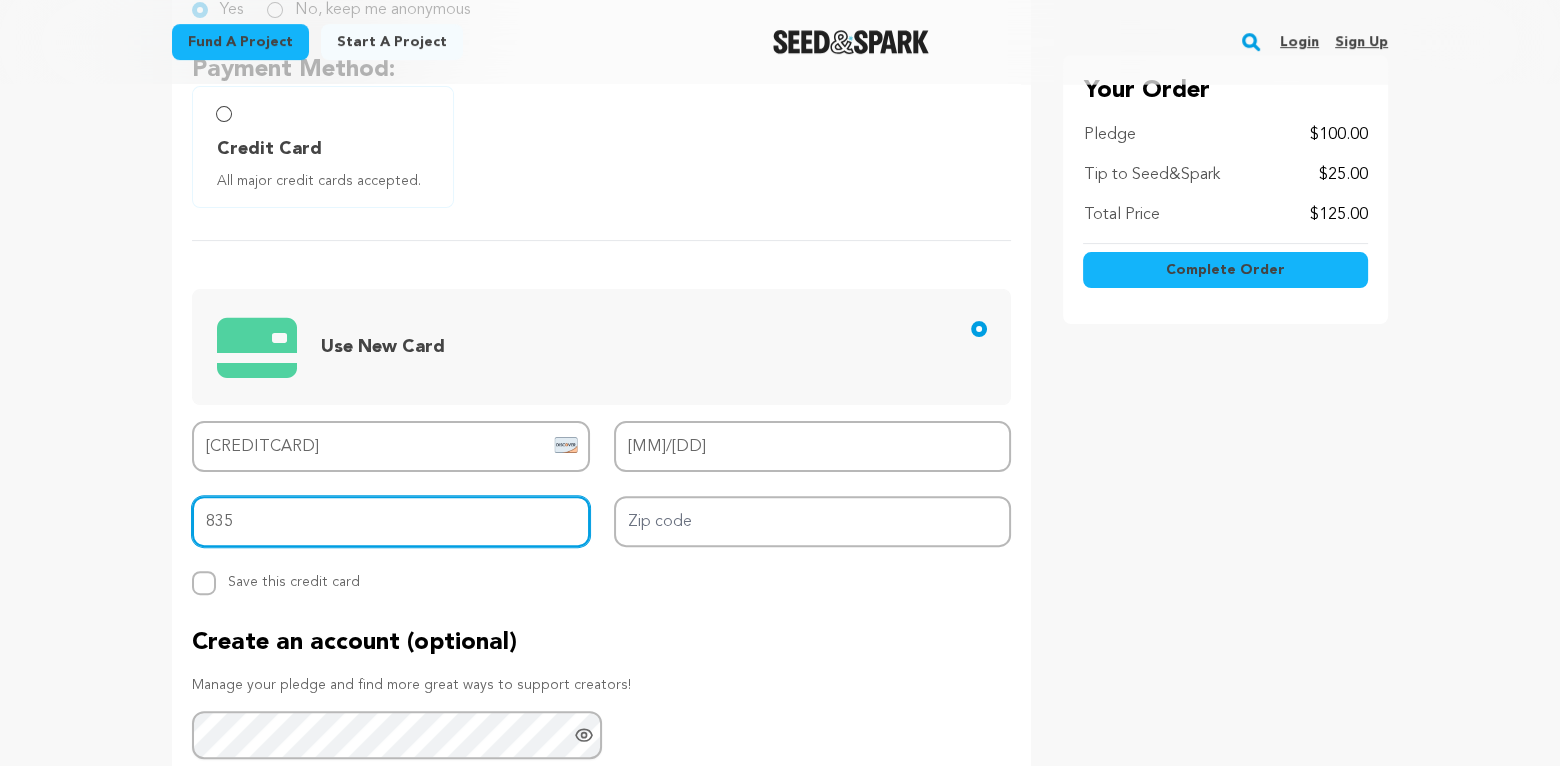 type on "835" 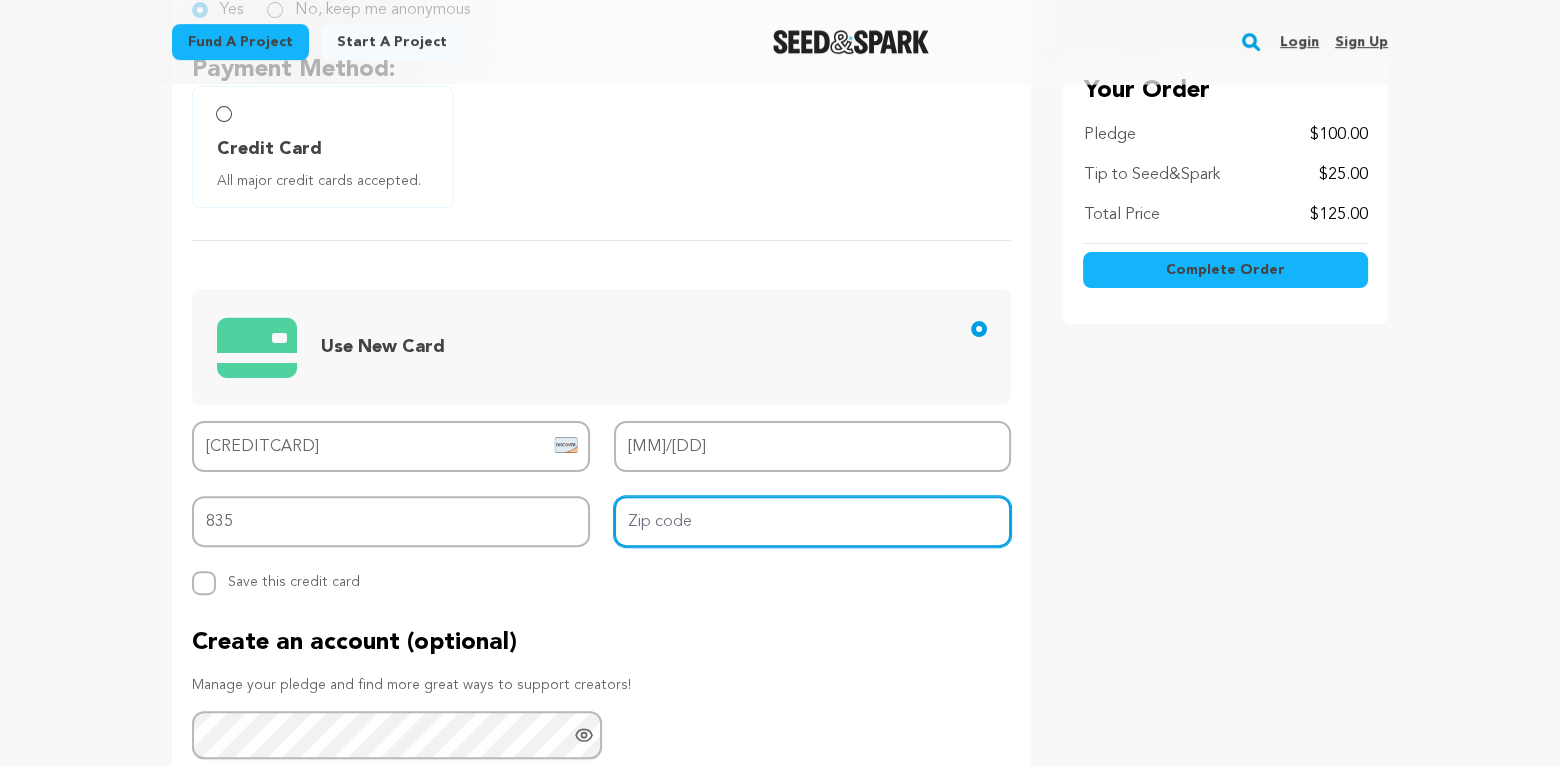 click on "Zip code" at bounding box center [813, 521] 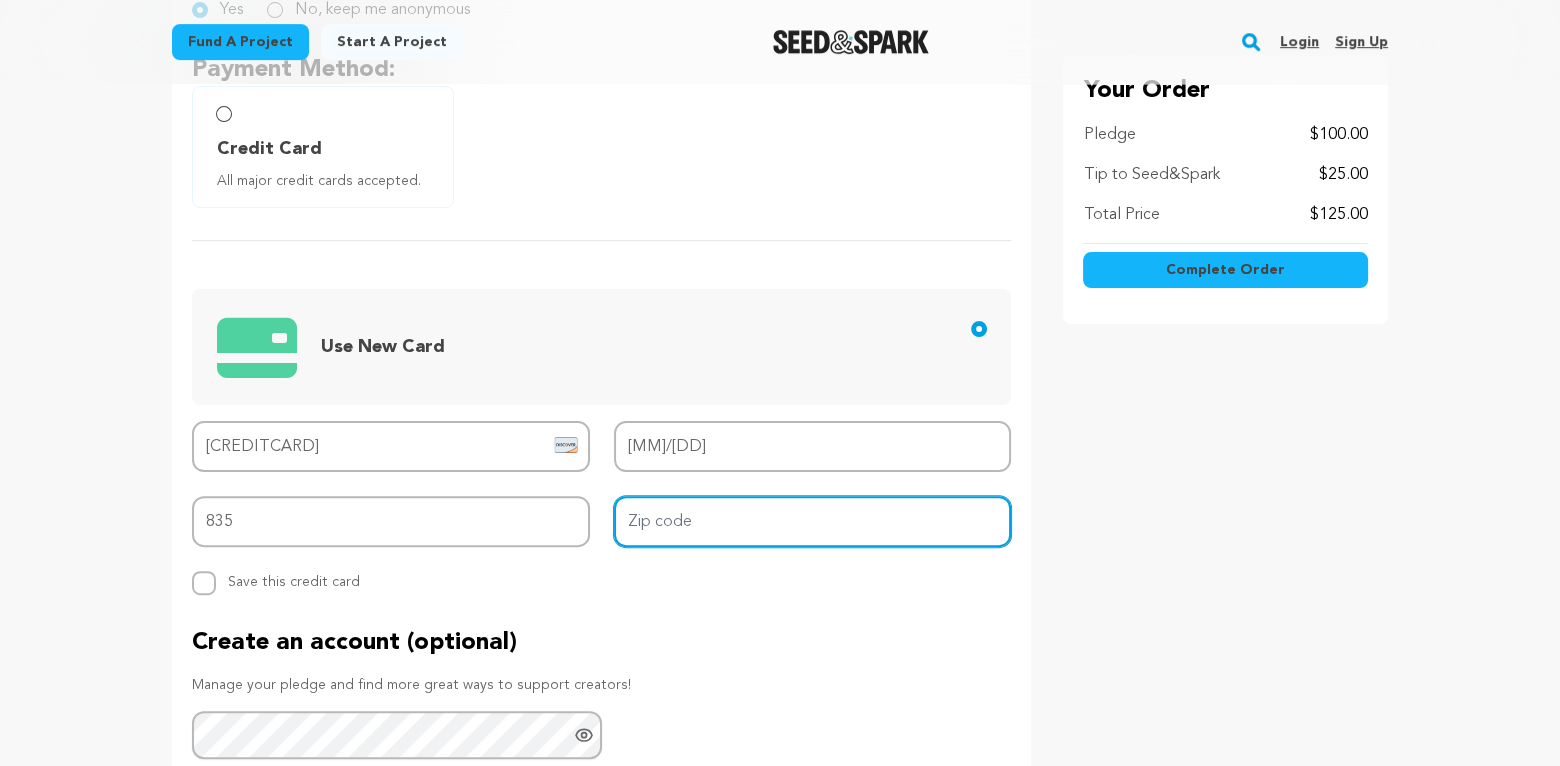 type on "99338" 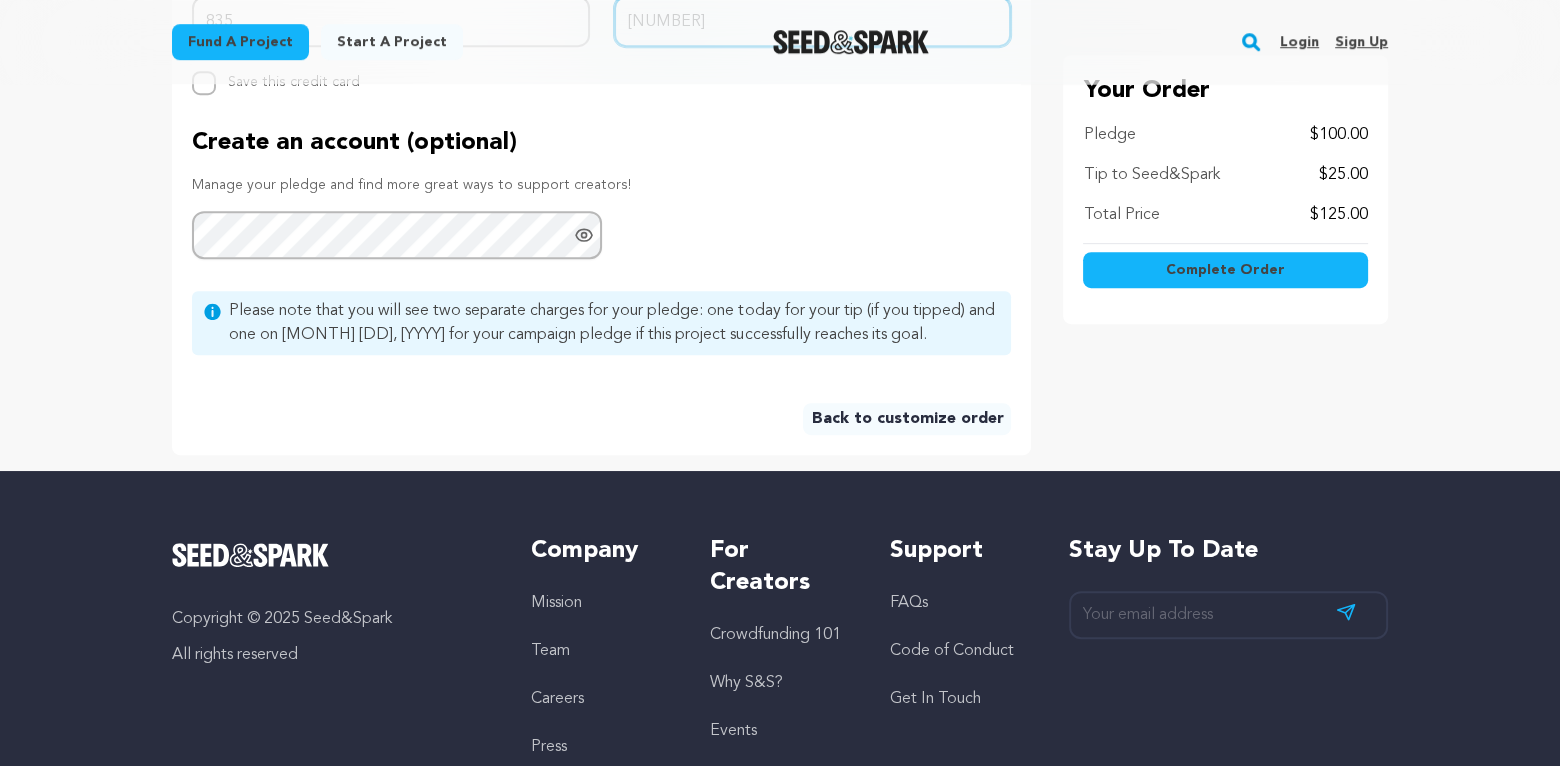 scroll, scrollTop: 800, scrollLeft: 0, axis: vertical 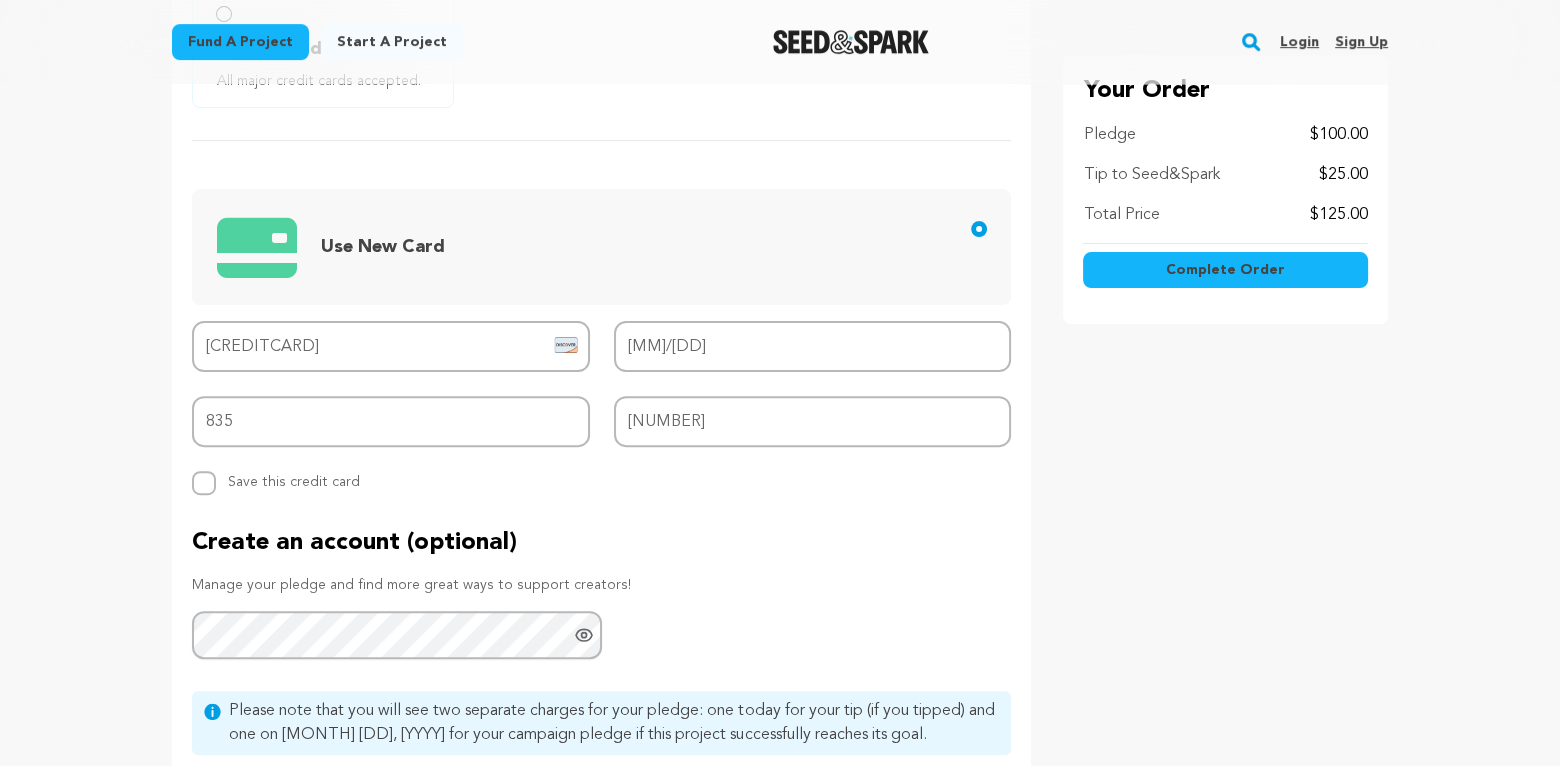 click on "Complete Order" at bounding box center [1225, 271] 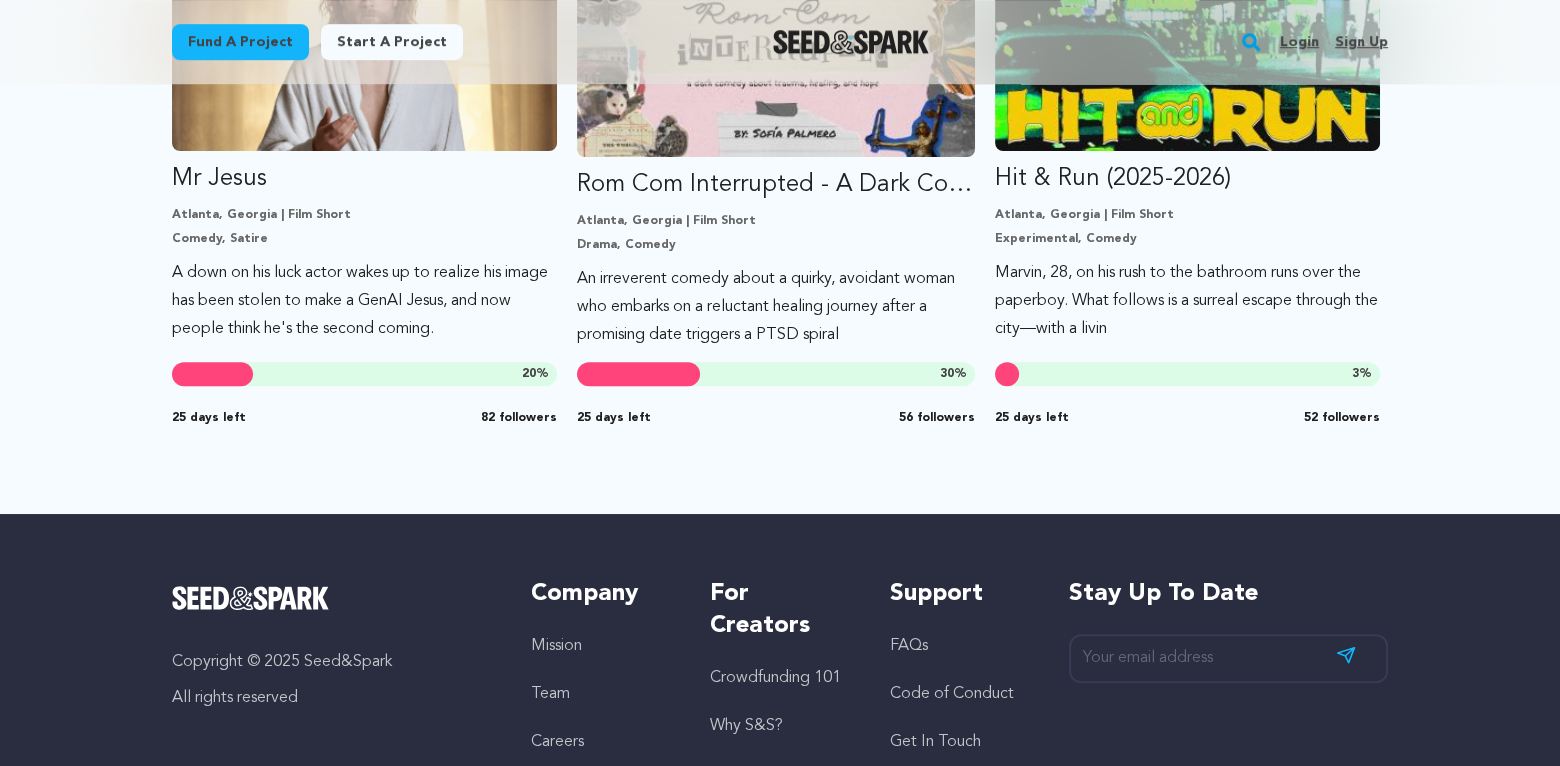 scroll, scrollTop: 1000, scrollLeft: 0, axis: vertical 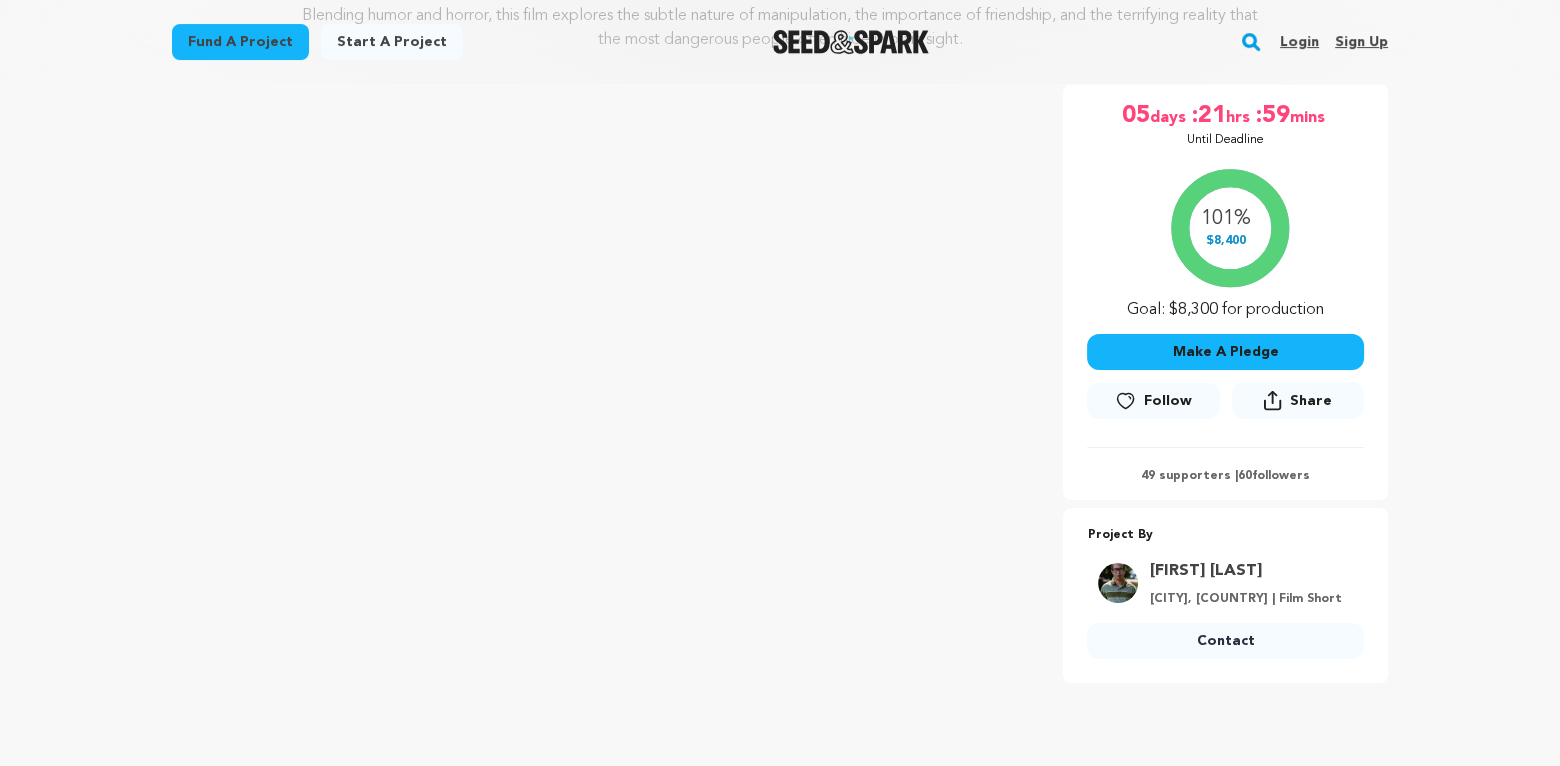 click on "49
supporters |  60
followers" at bounding box center (1225, 476) 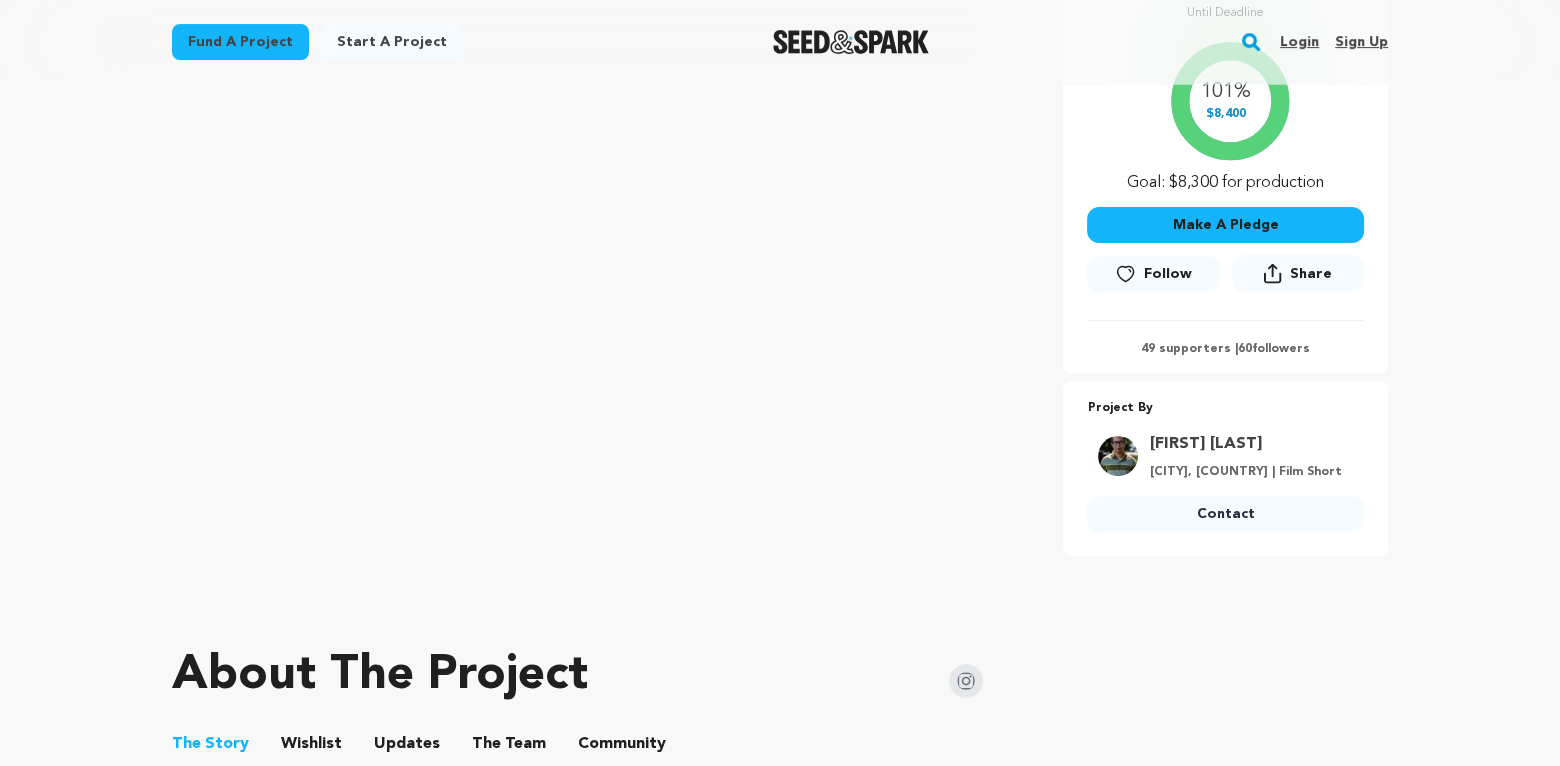 scroll, scrollTop: 927, scrollLeft: 0, axis: vertical 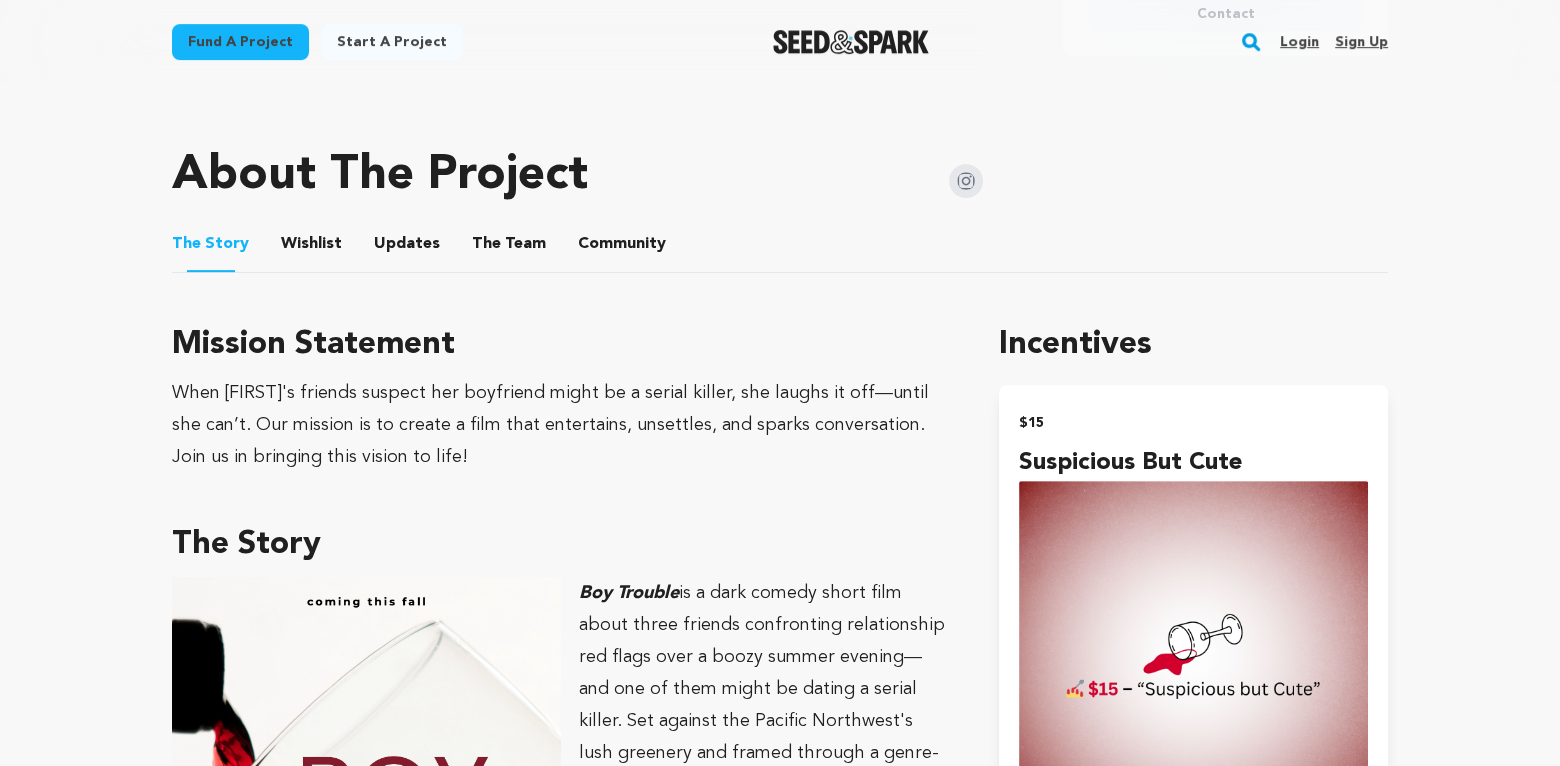 click on "Community" at bounding box center (622, 248) 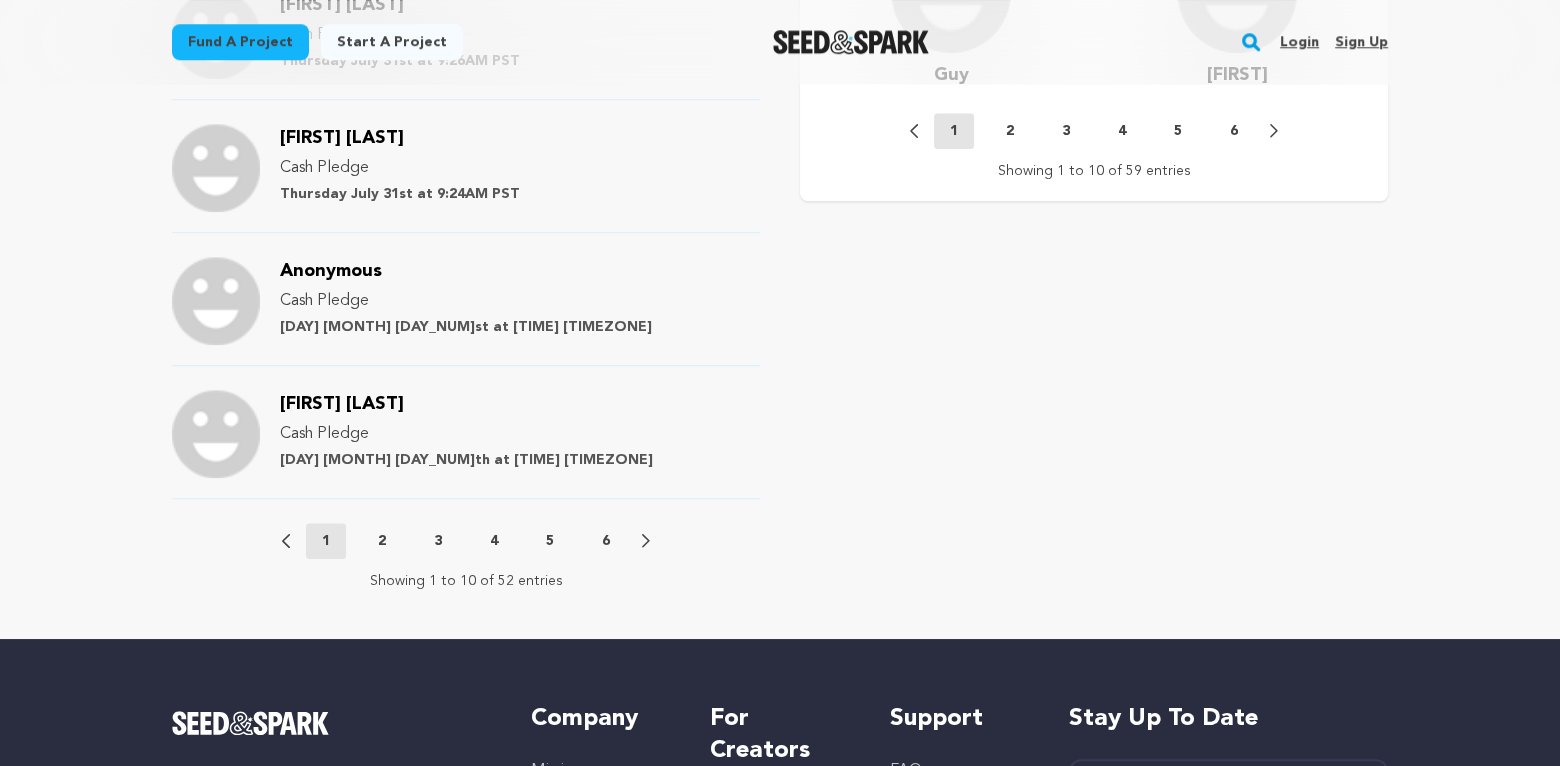 scroll, scrollTop: 2127, scrollLeft: 0, axis: vertical 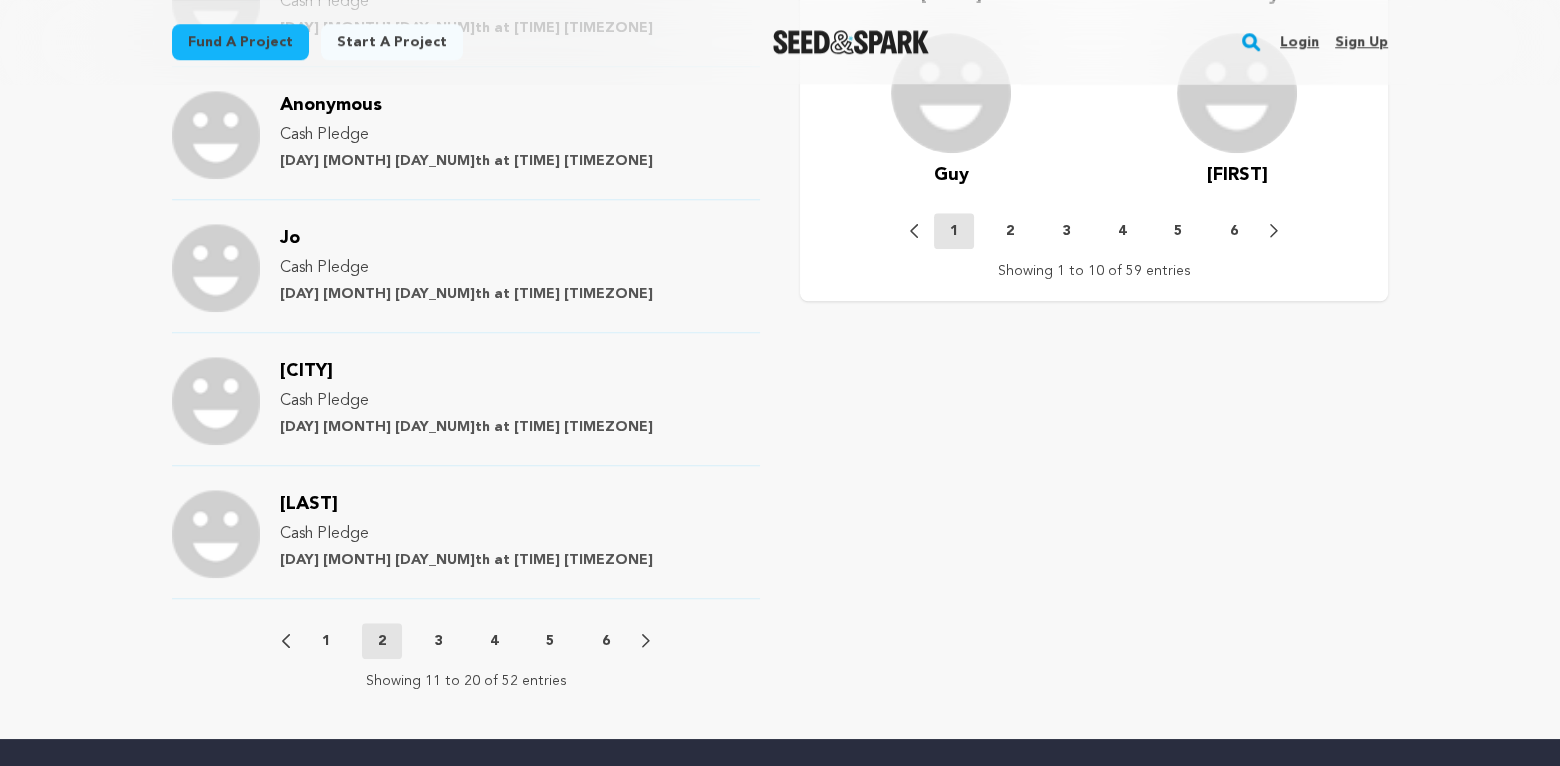 click on "3" at bounding box center [438, 641] 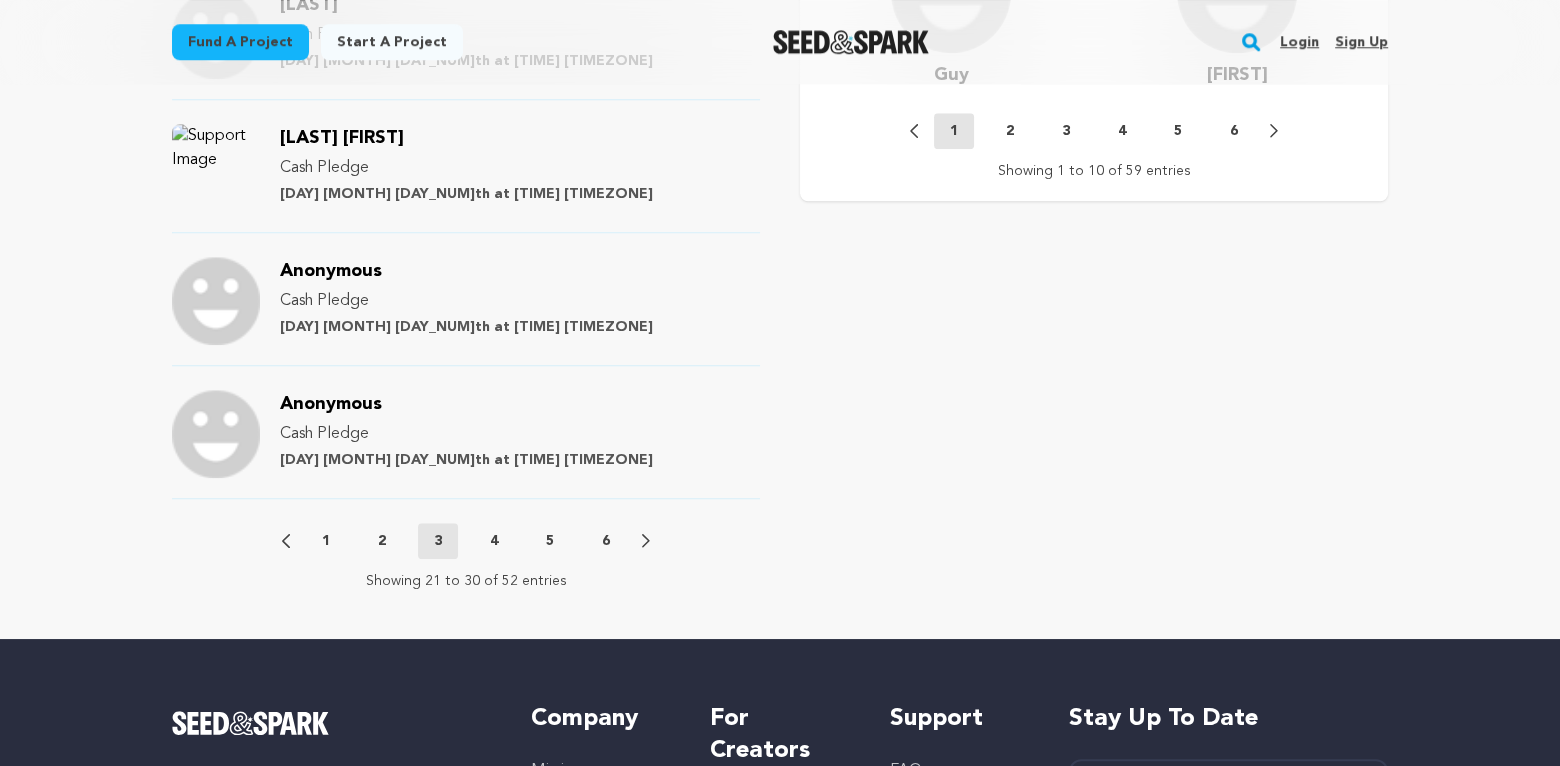 scroll, scrollTop: 2227, scrollLeft: 0, axis: vertical 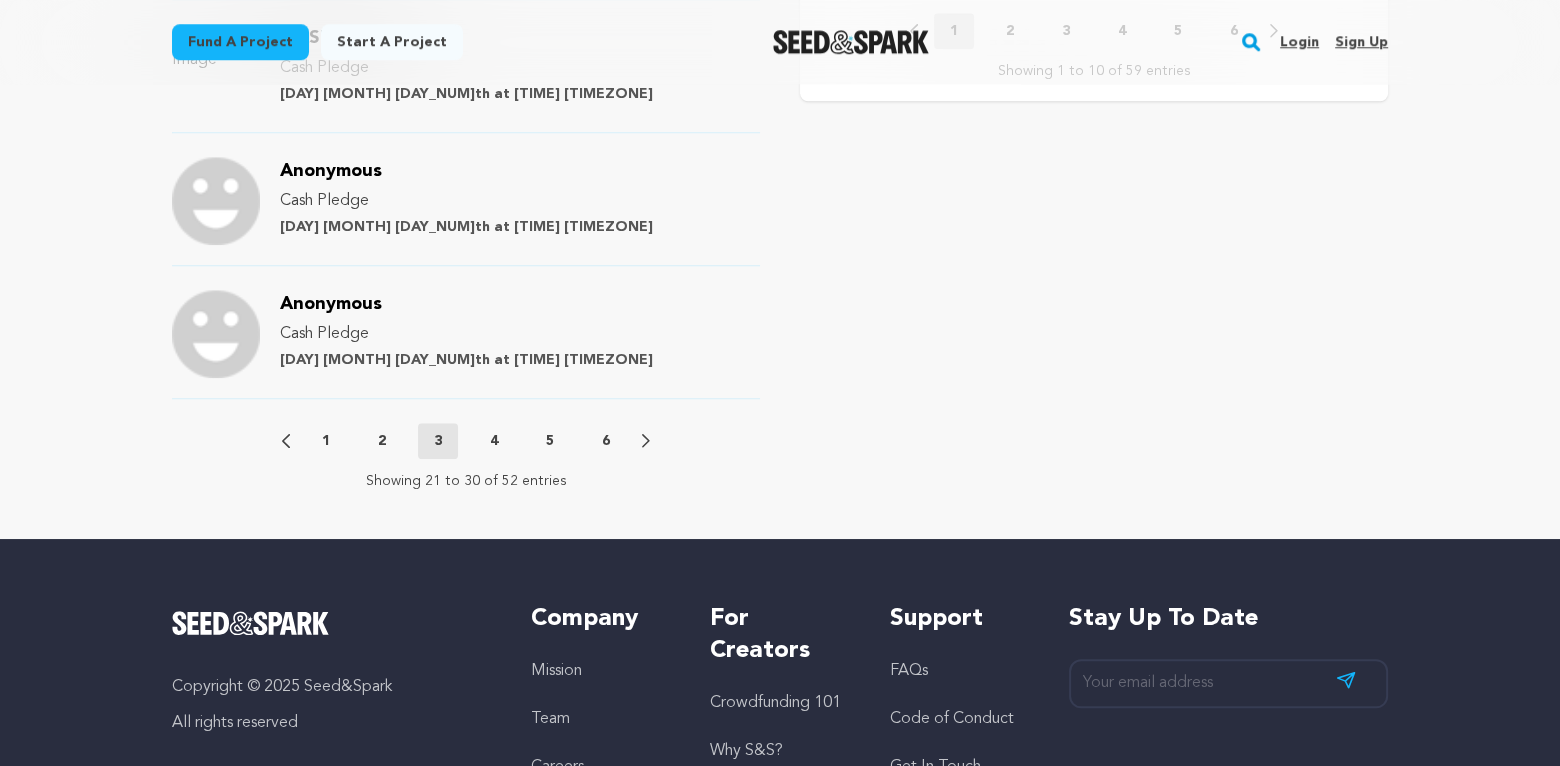 click on "4" at bounding box center (494, 441) 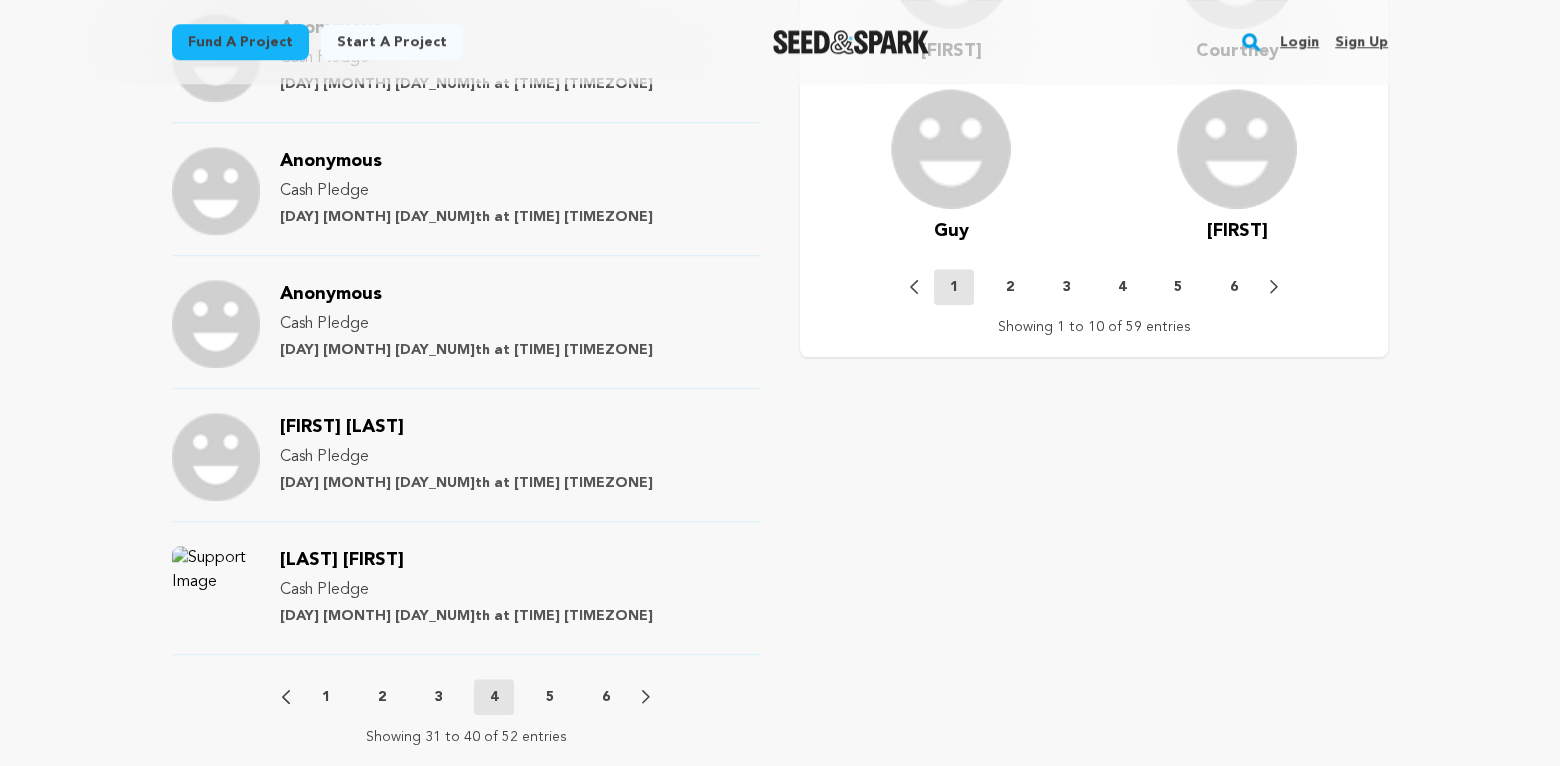 scroll, scrollTop: 2227, scrollLeft: 0, axis: vertical 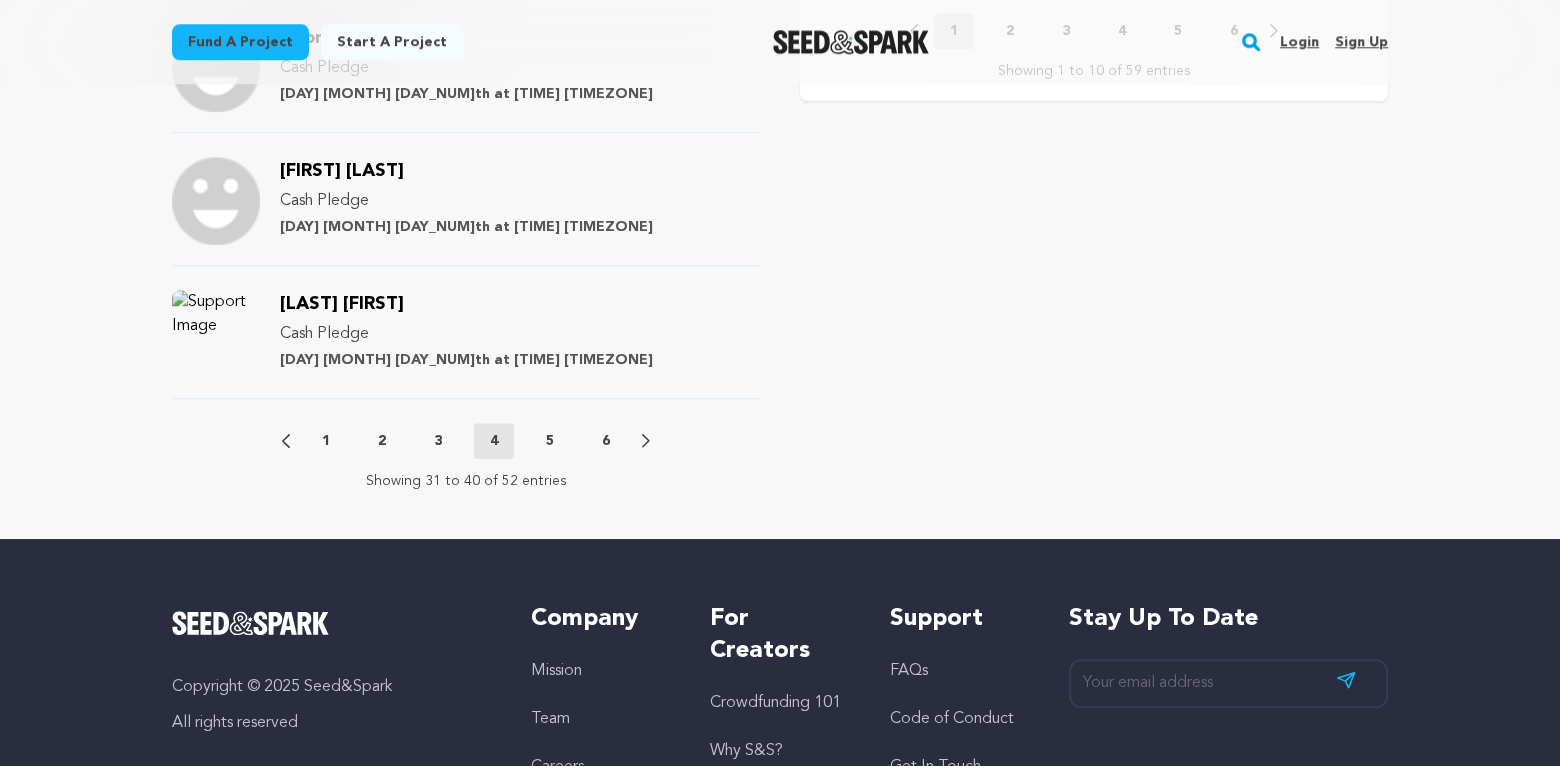click on "5" at bounding box center [550, 441] 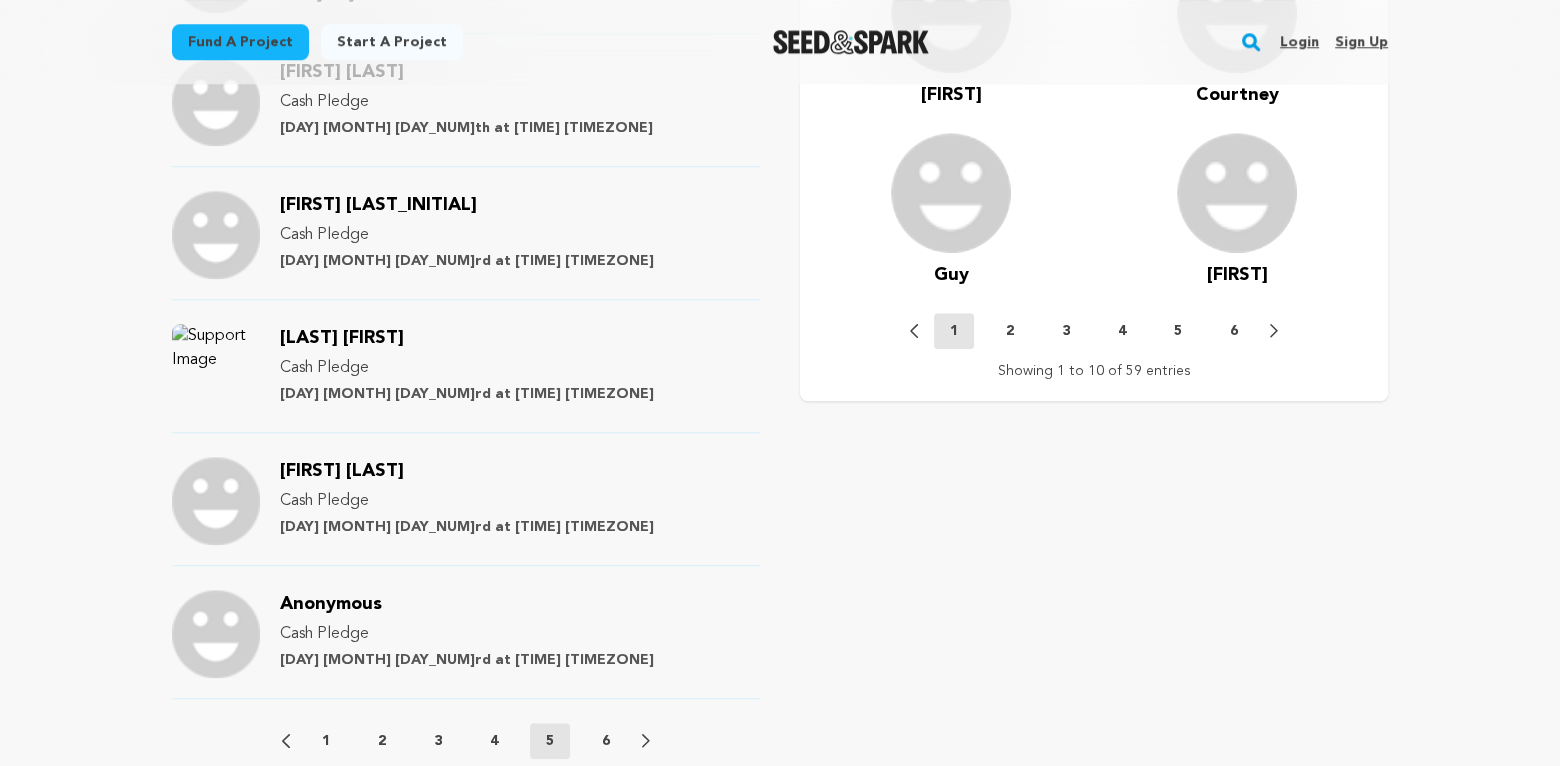 scroll, scrollTop: 2427, scrollLeft: 0, axis: vertical 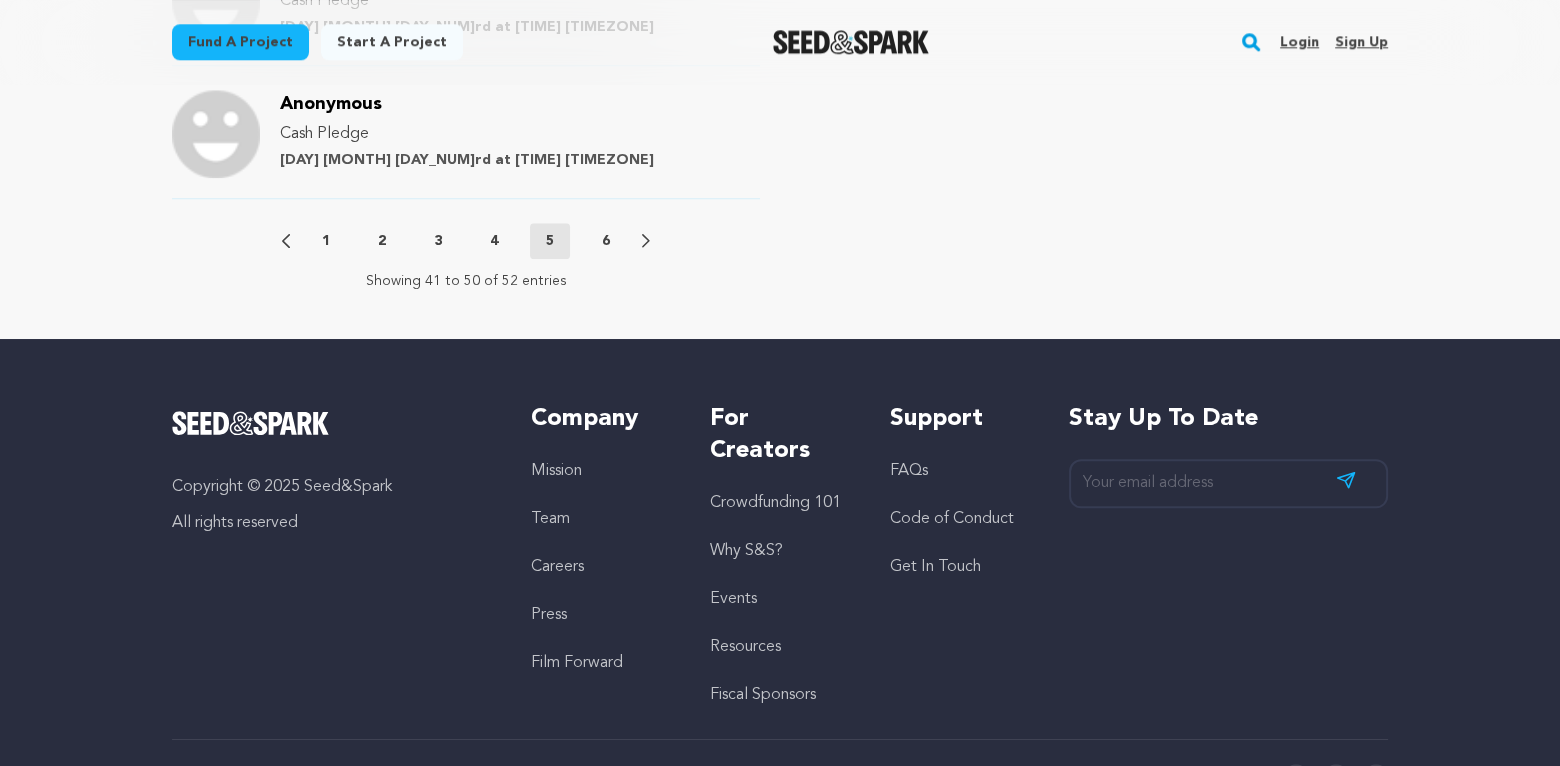 click on "6" at bounding box center [606, 241] 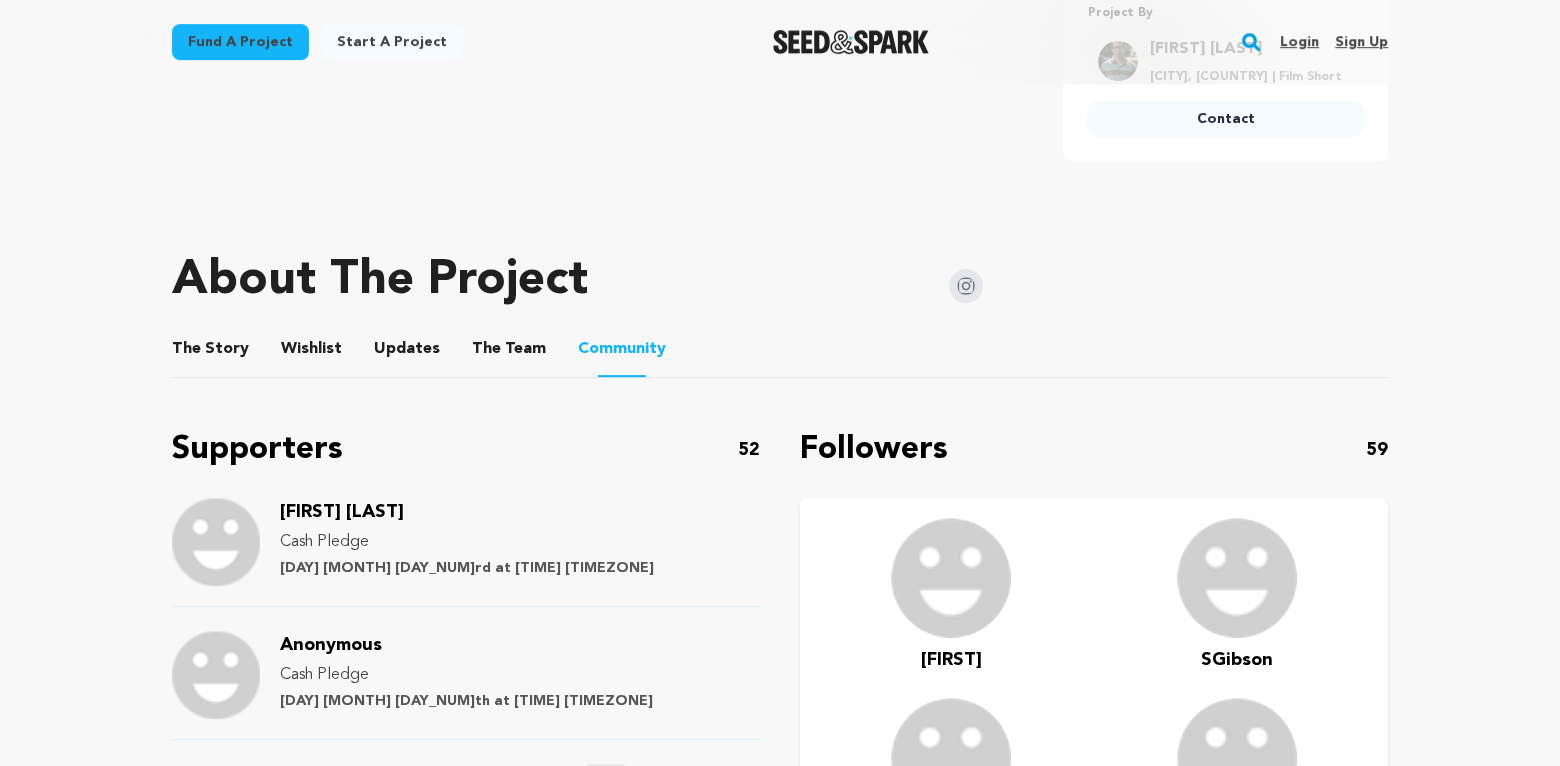 scroll, scrollTop: 565, scrollLeft: 0, axis: vertical 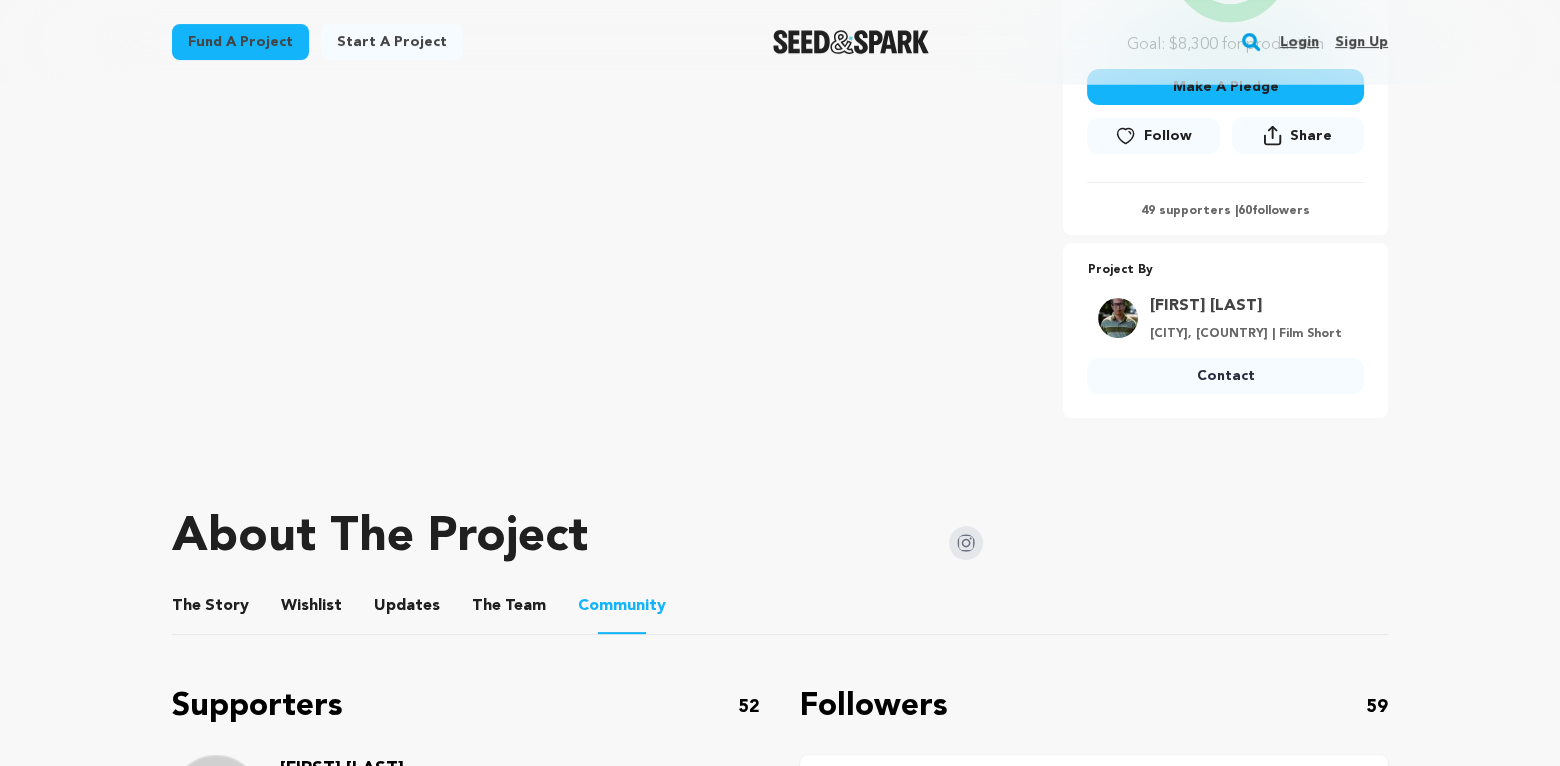 click on "The Team" at bounding box center [509, 610] 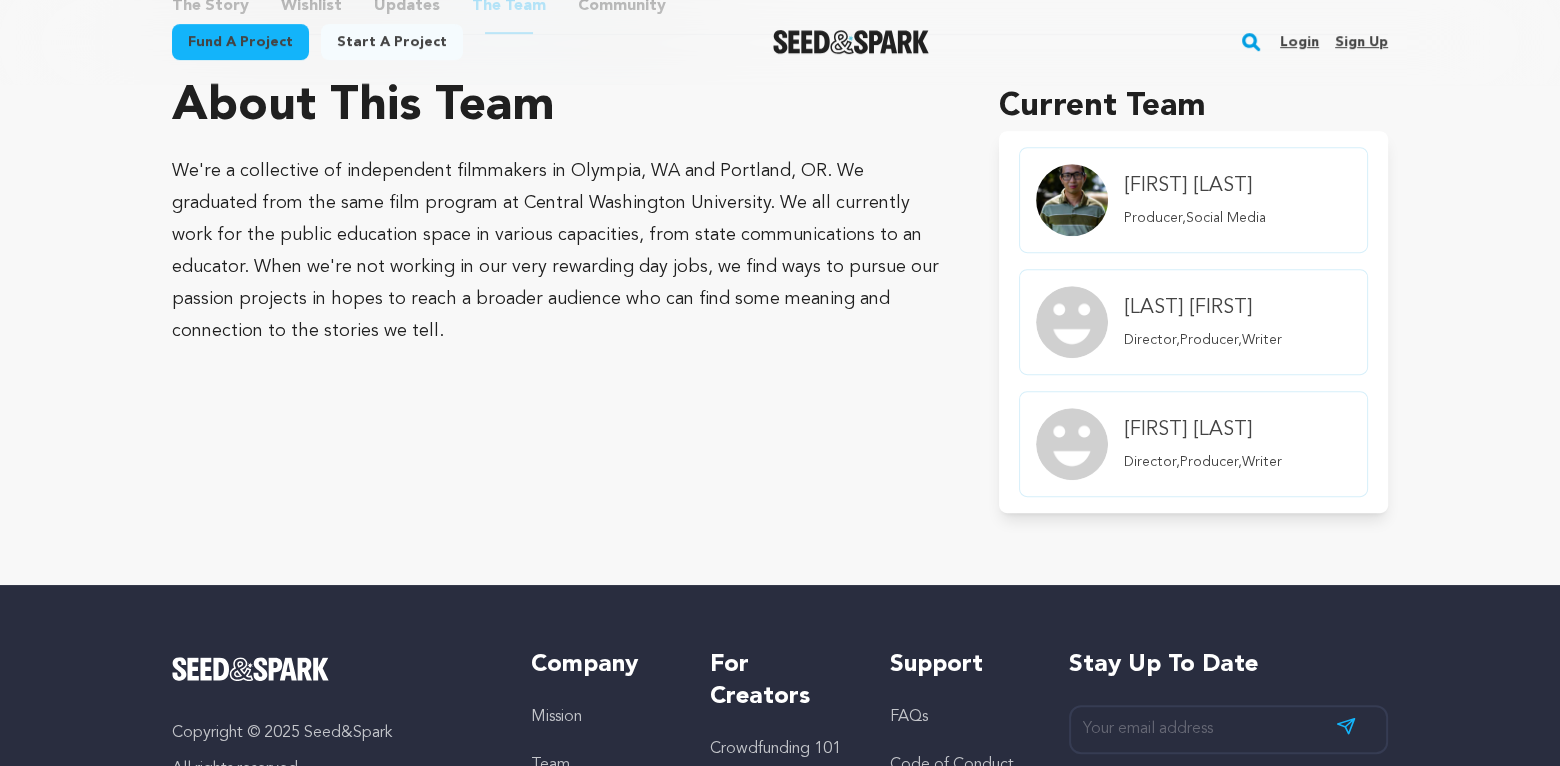 scroll, scrollTop: 865, scrollLeft: 0, axis: vertical 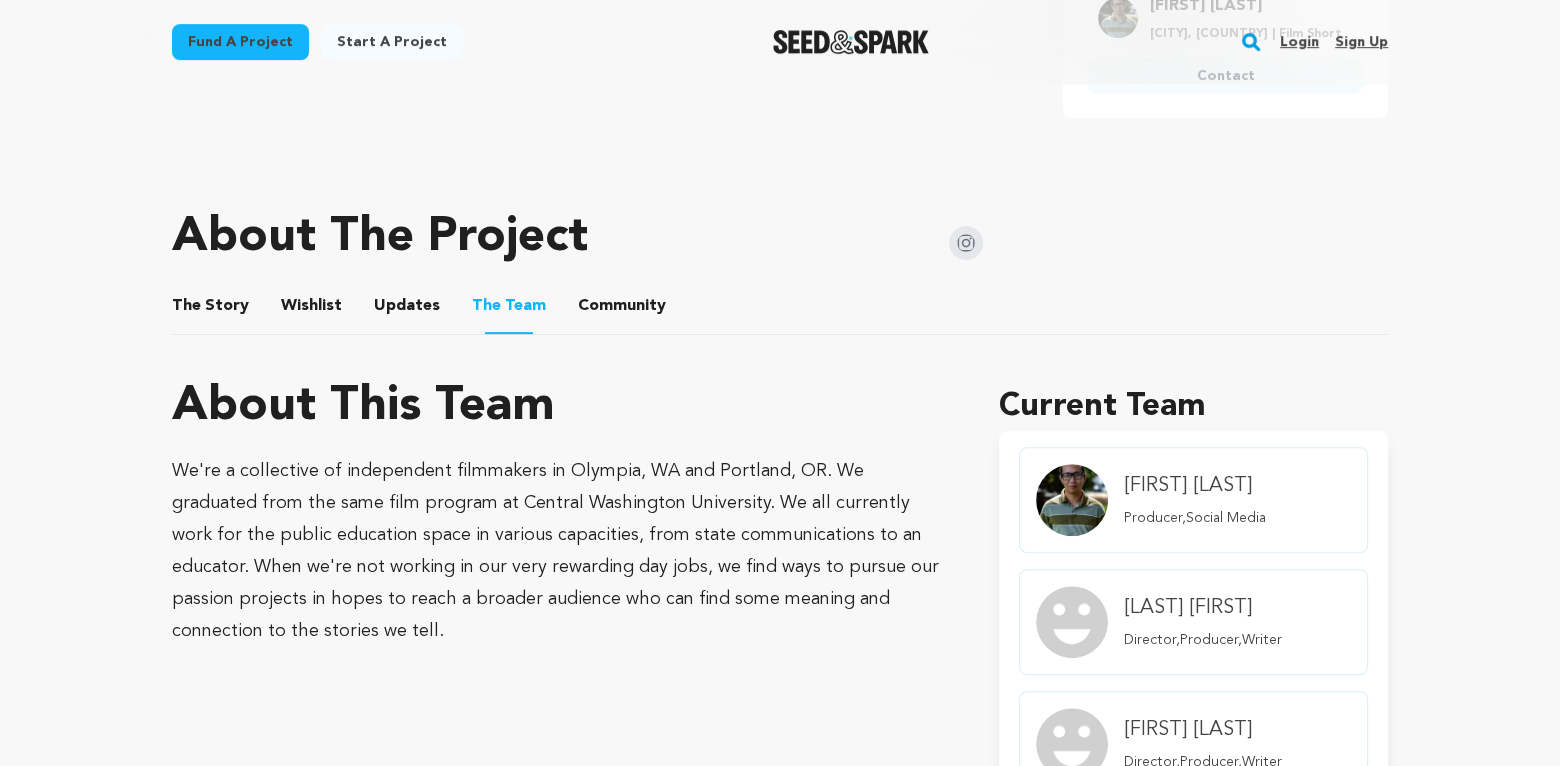 click on "Updates" at bounding box center (407, 310) 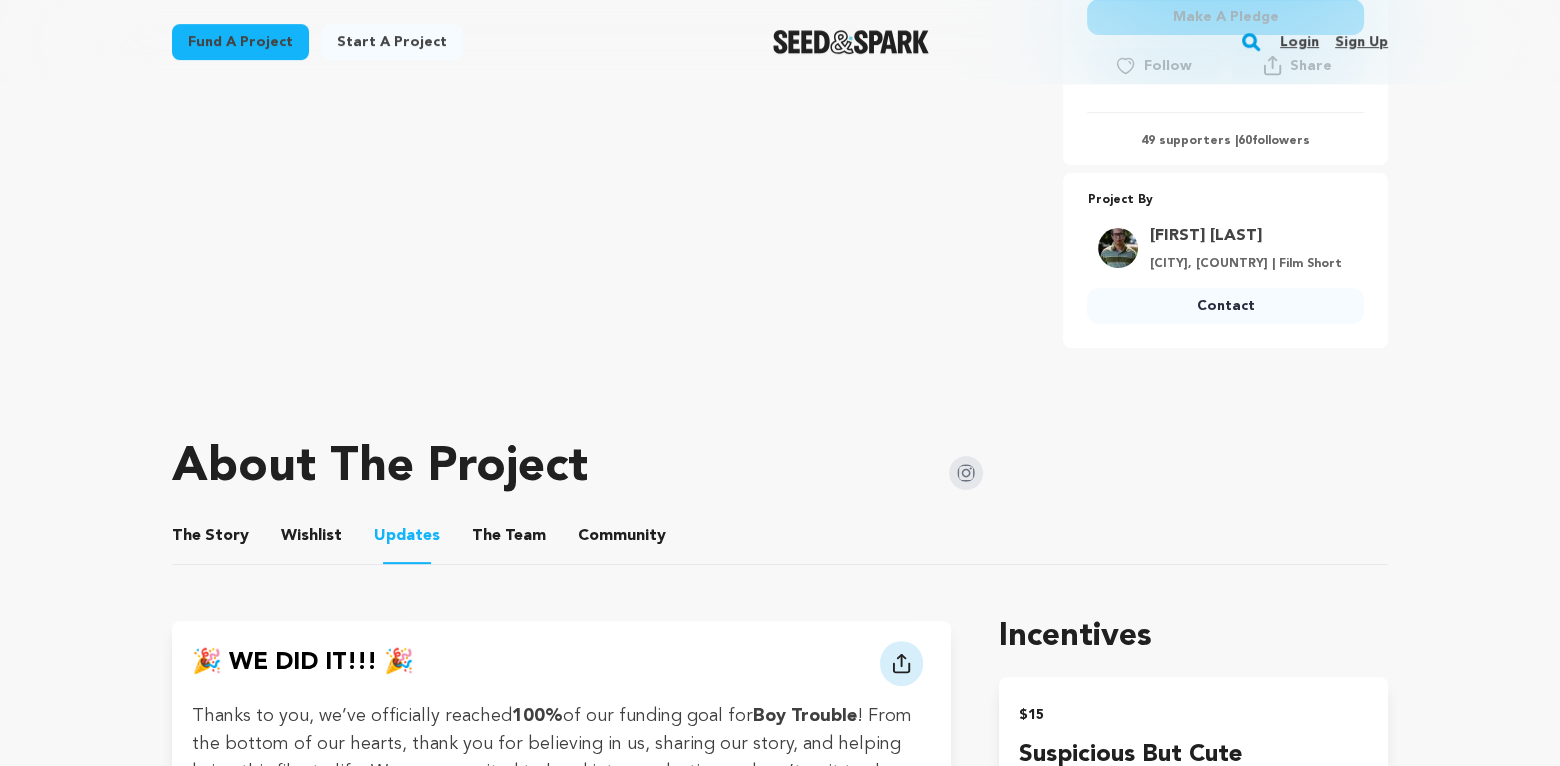 scroll, scrollTop: 765, scrollLeft: 0, axis: vertical 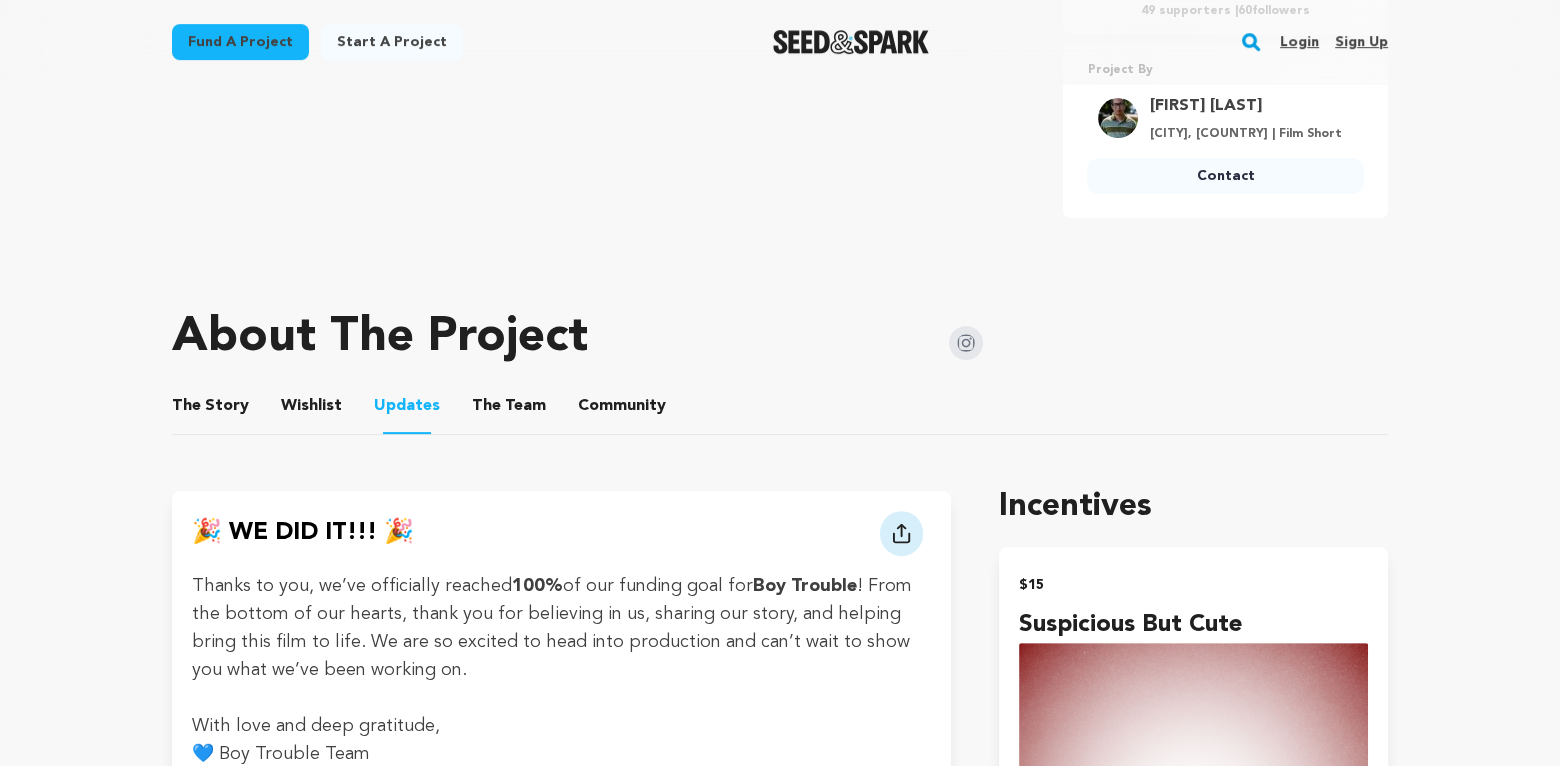 click on "Wishlist" at bounding box center (312, 410) 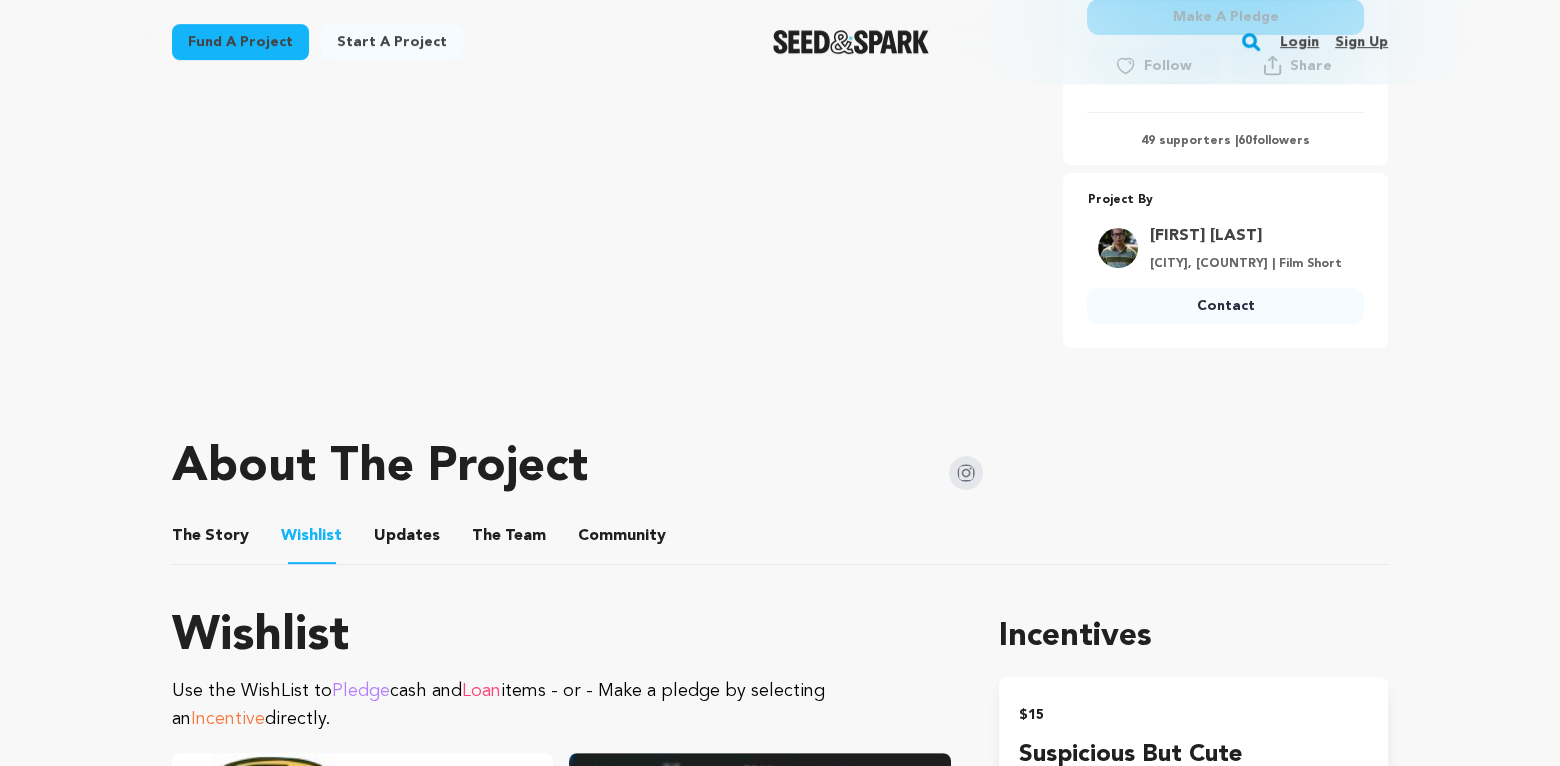 scroll, scrollTop: 465, scrollLeft: 0, axis: vertical 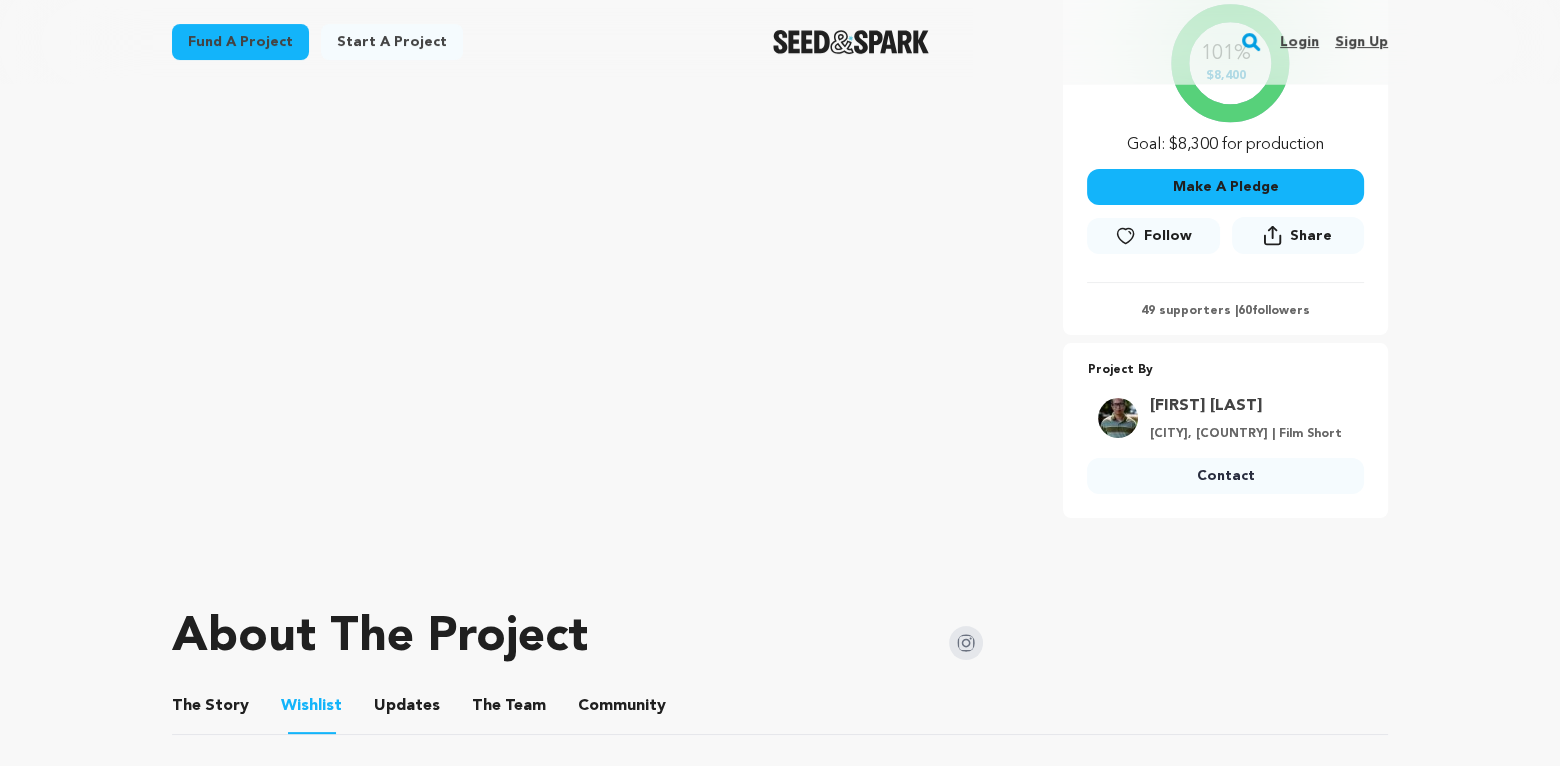 click on "The Story" at bounding box center [211, 710] 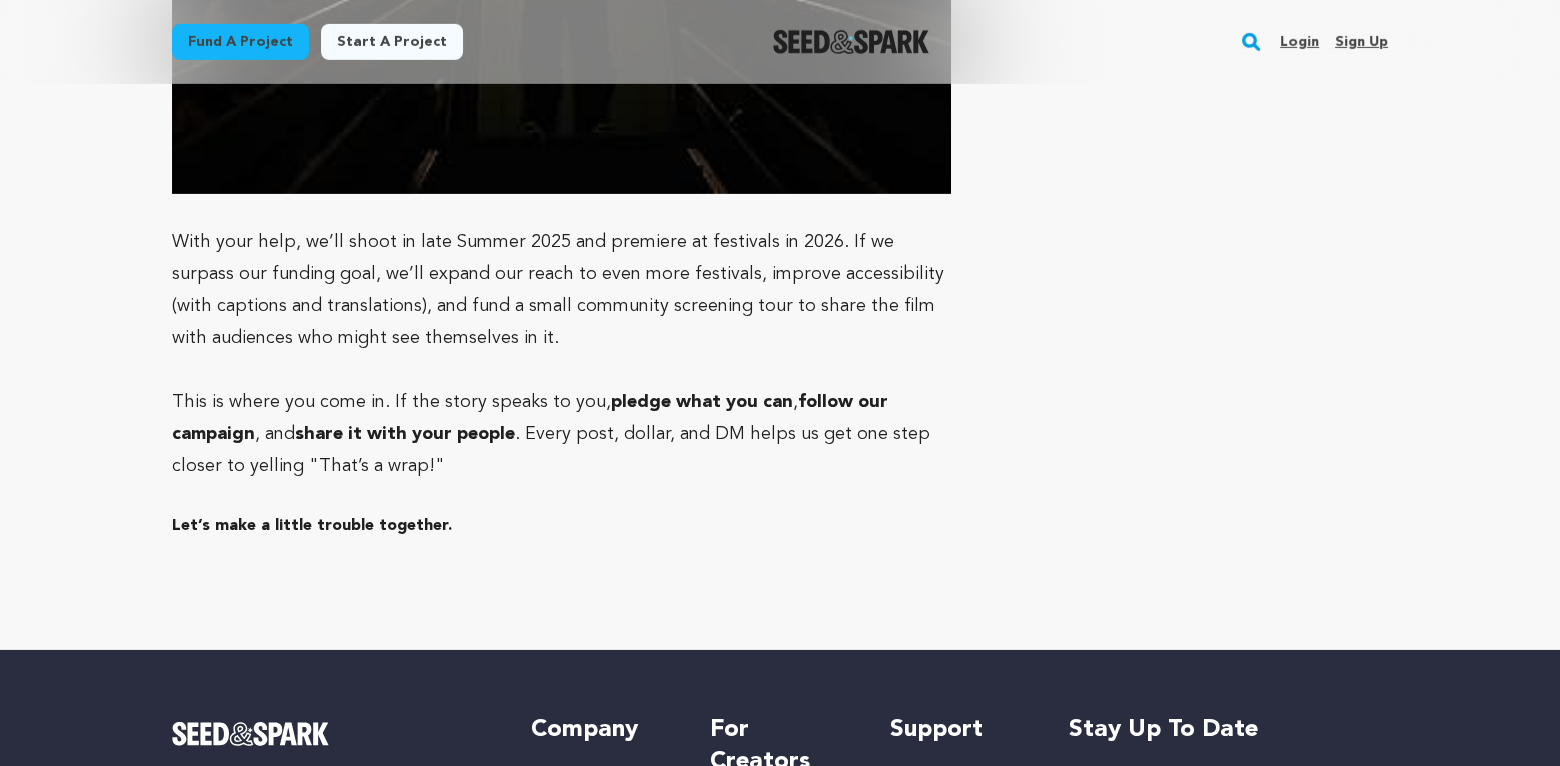 scroll, scrollTop: 8065, scrollLeft: 0, axis: vertical 